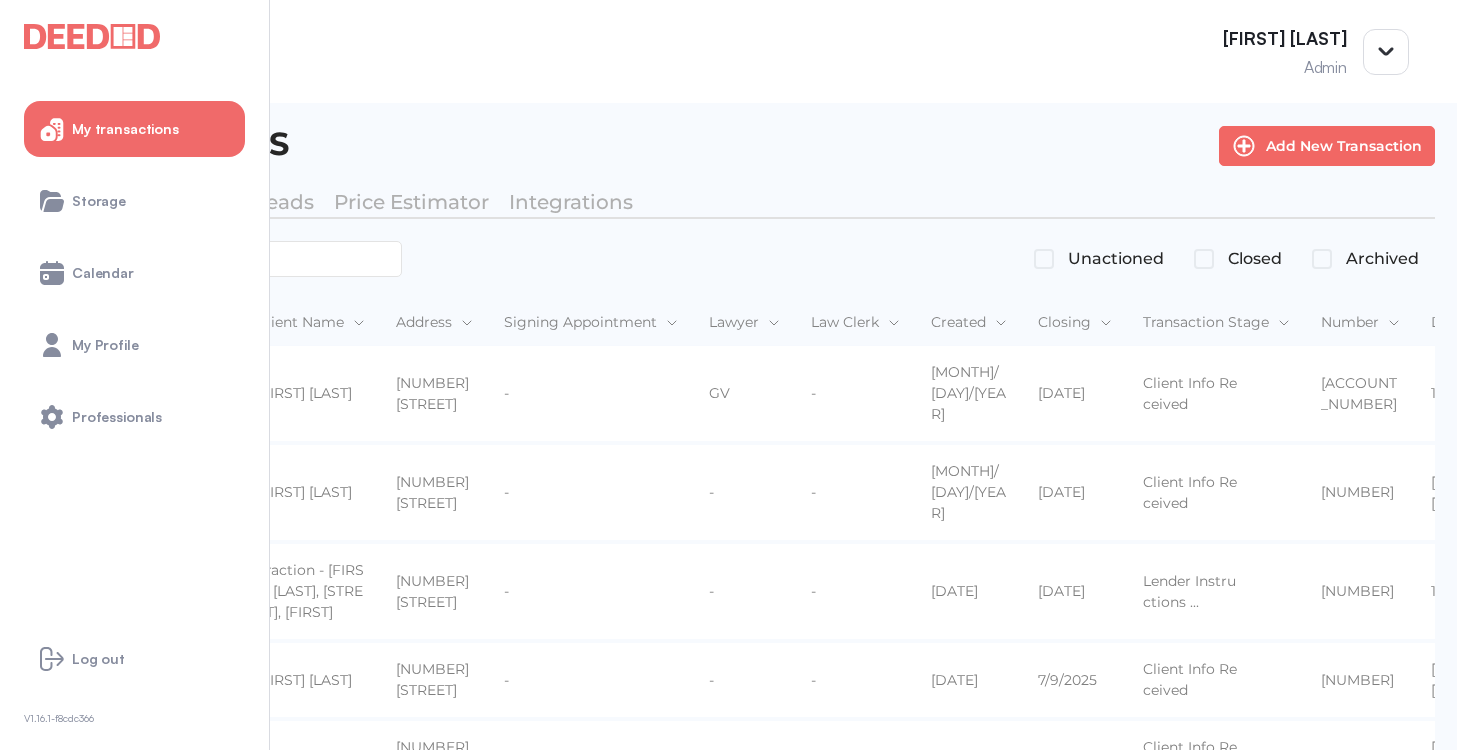 click at bounding box center (224, 258) 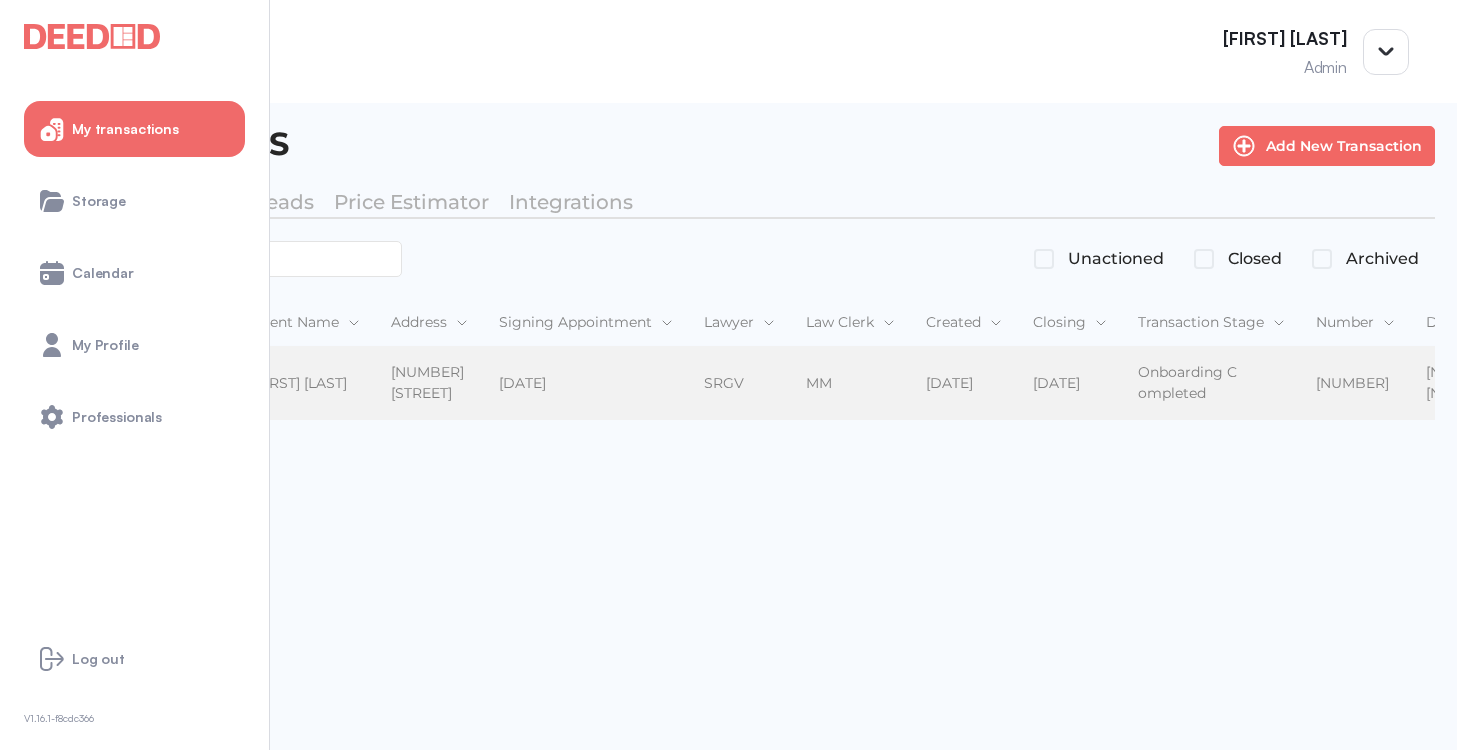 type on "*******" 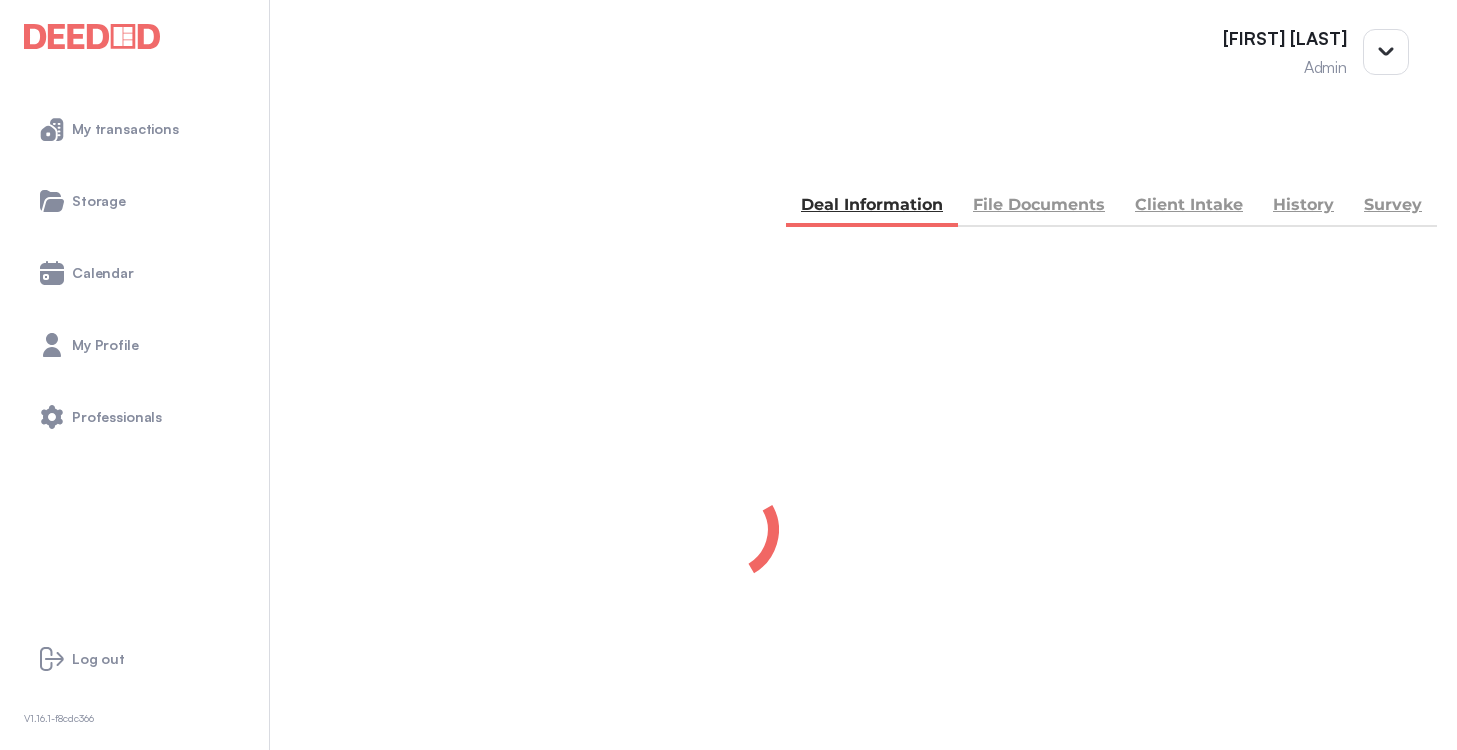 click on "File Documents" at bounding box center [1039, 207] 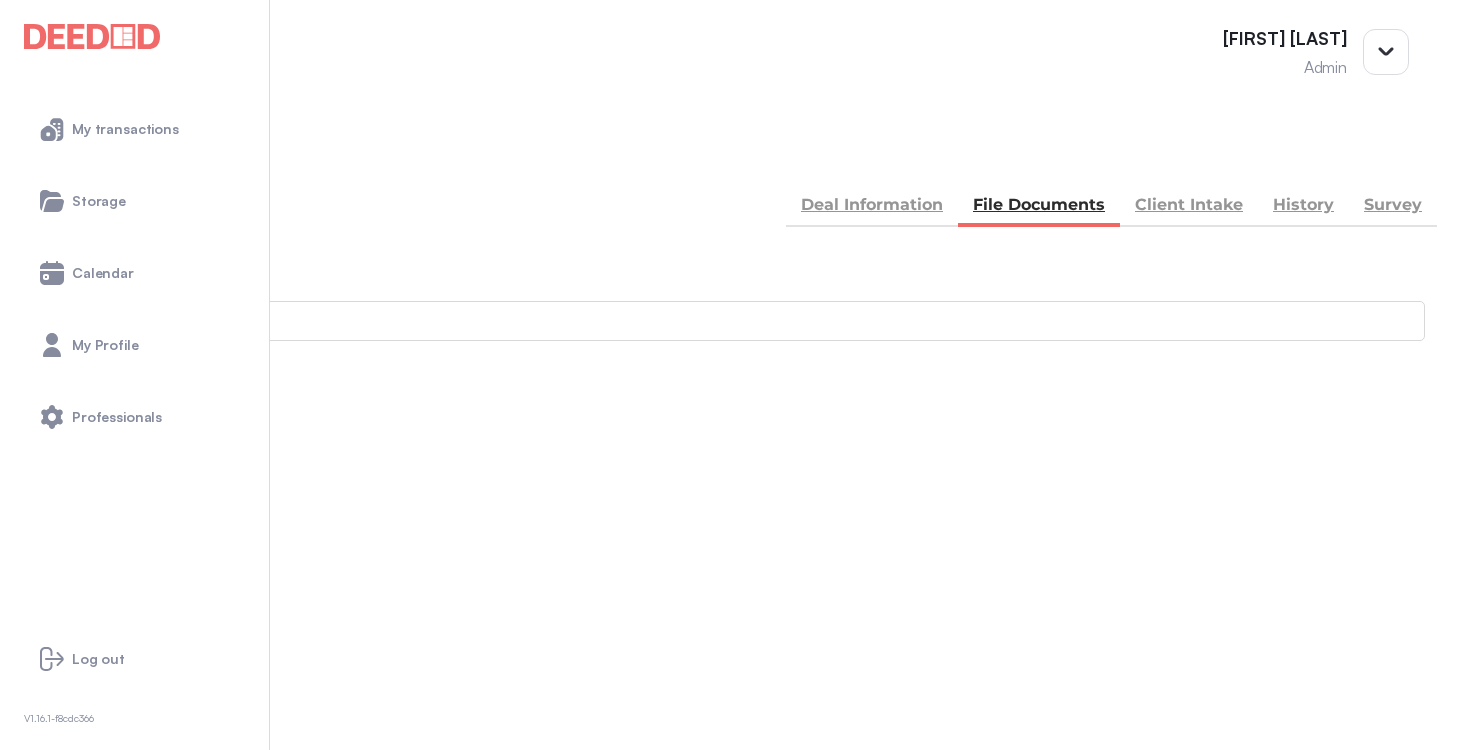 click on "Accounting -- 4  members - 15" at bounding box center (728, 891) 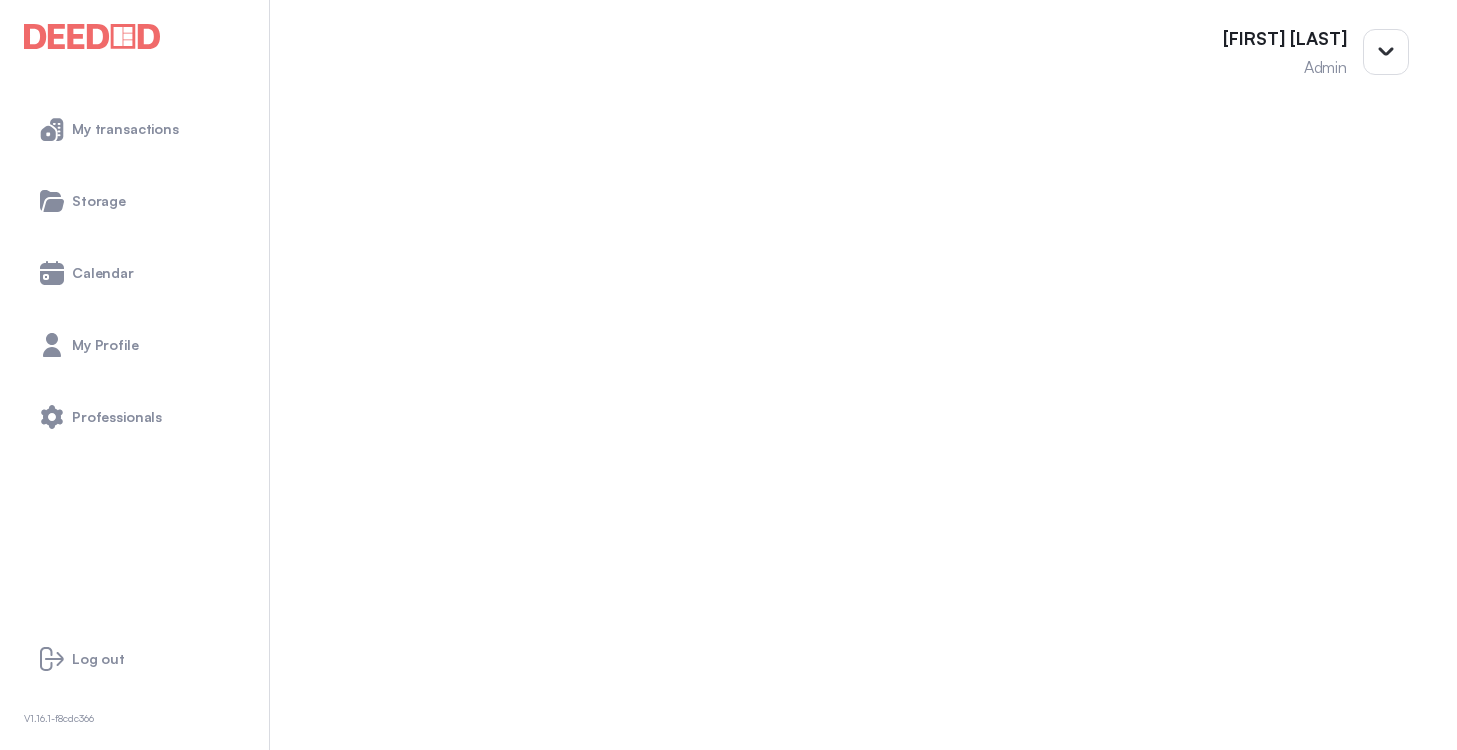 scroll, scrollTop: 722, scrollLeft: 0, axis: vertical 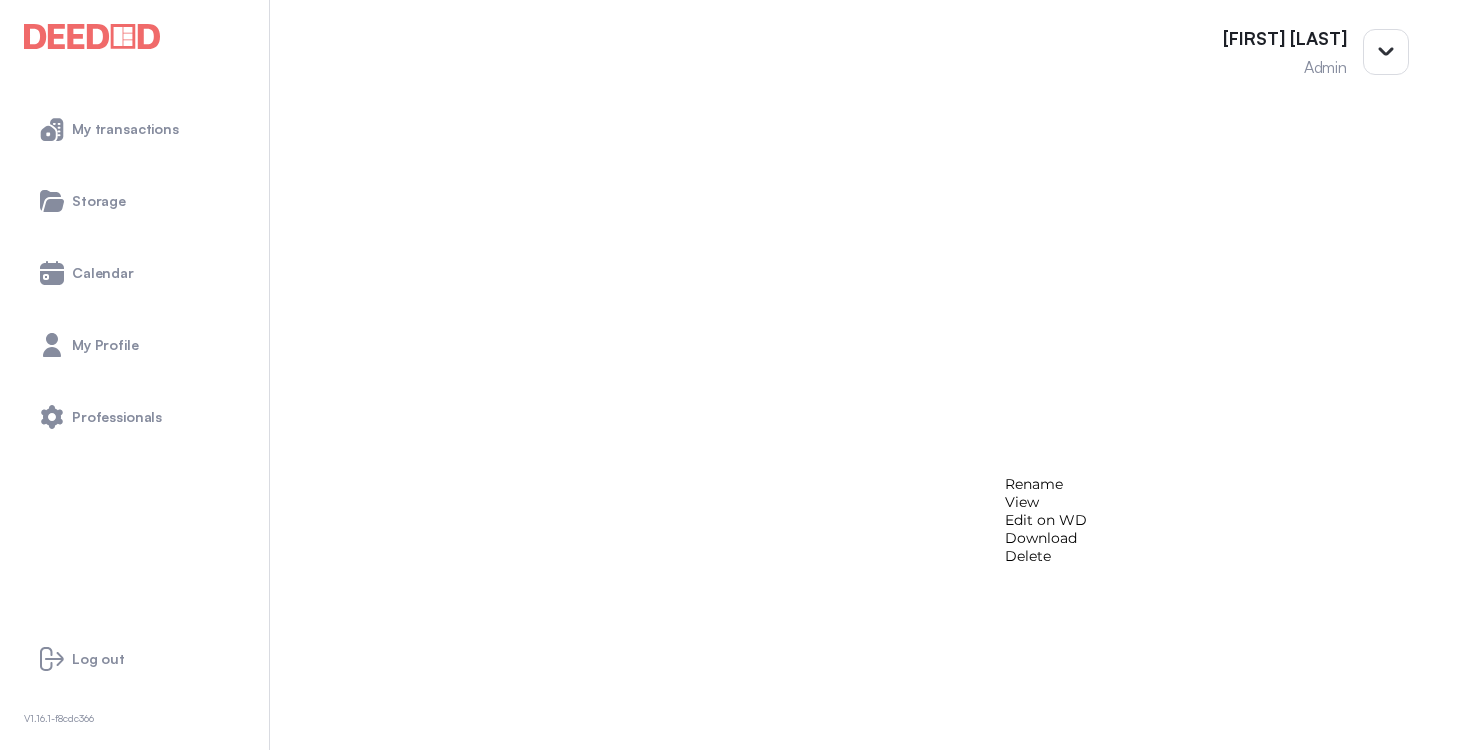 click on "View" at bounding box center [1046, 502] 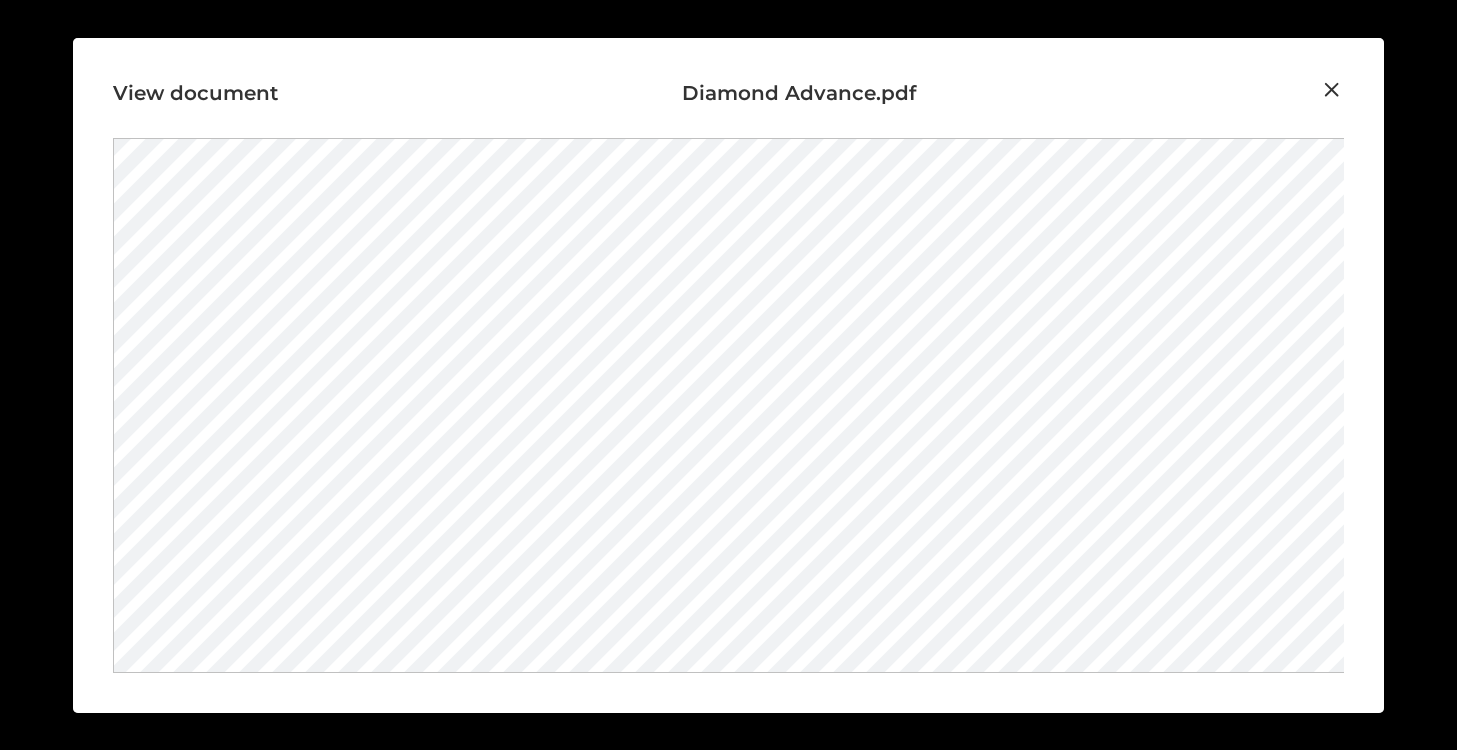 click at bounding box center (1332, 90) 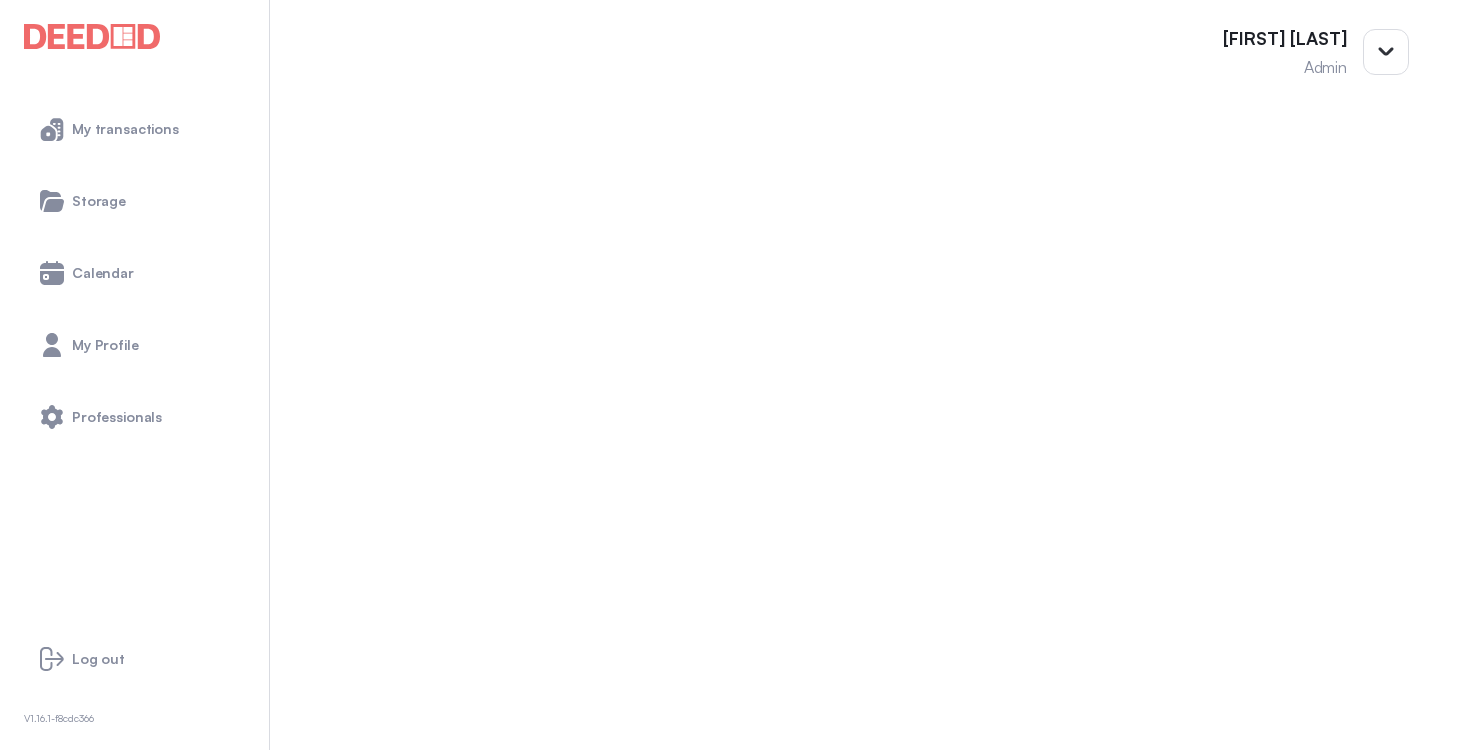 click at bounding box center (14, 1948) 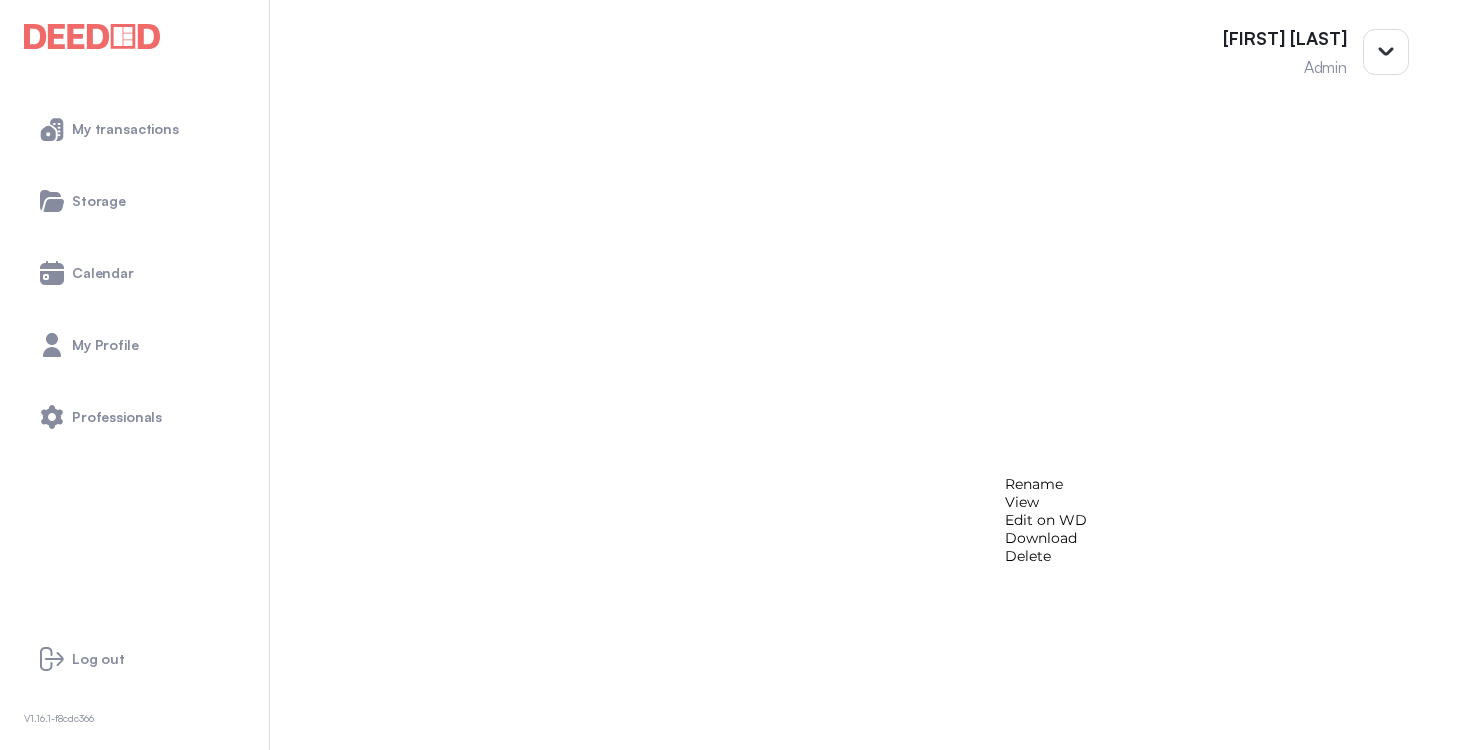 click on "View" at bounding box center (1046, 502) 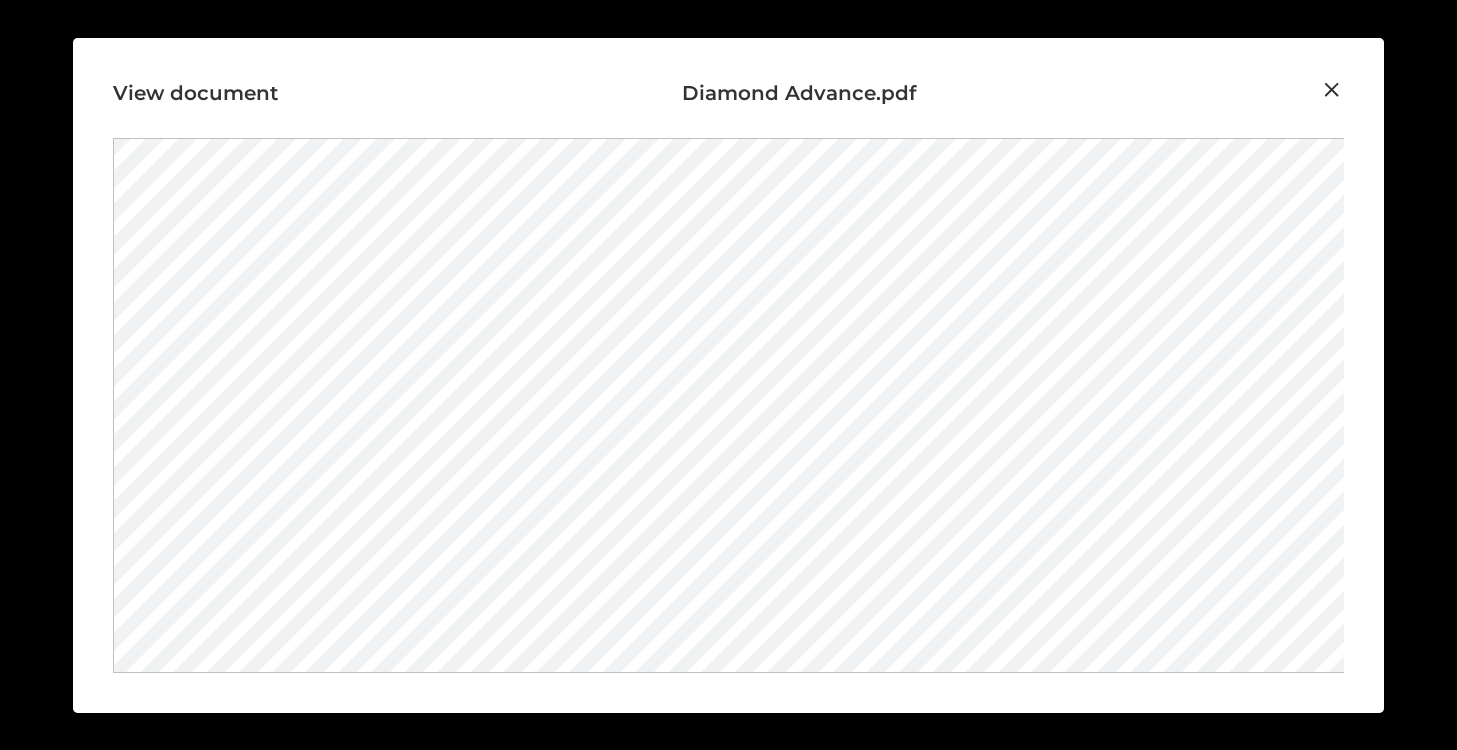click at bounding box center [1332, 90] 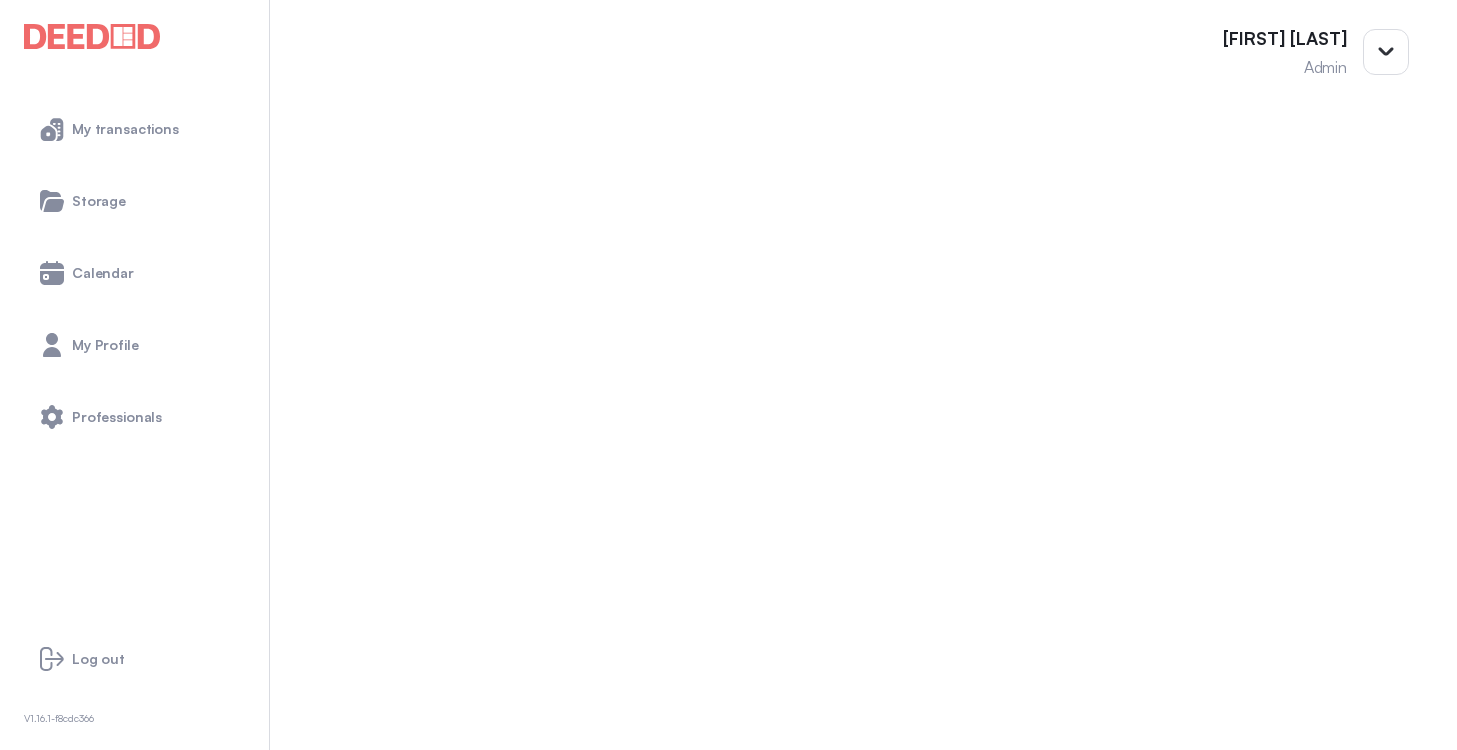 scroll, scrollTop: 0, scrollLeft: 0, axis: both 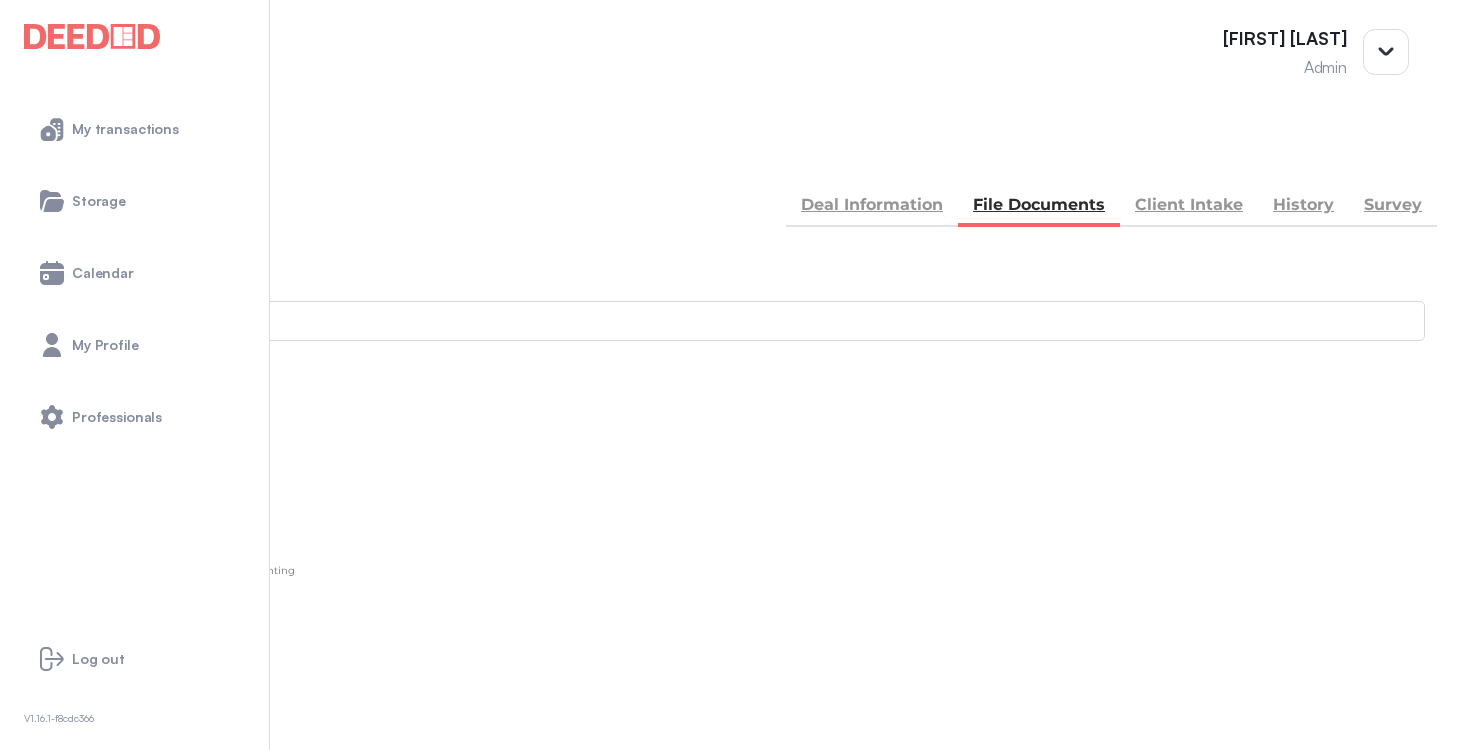 click at bounding box center [35, 155] 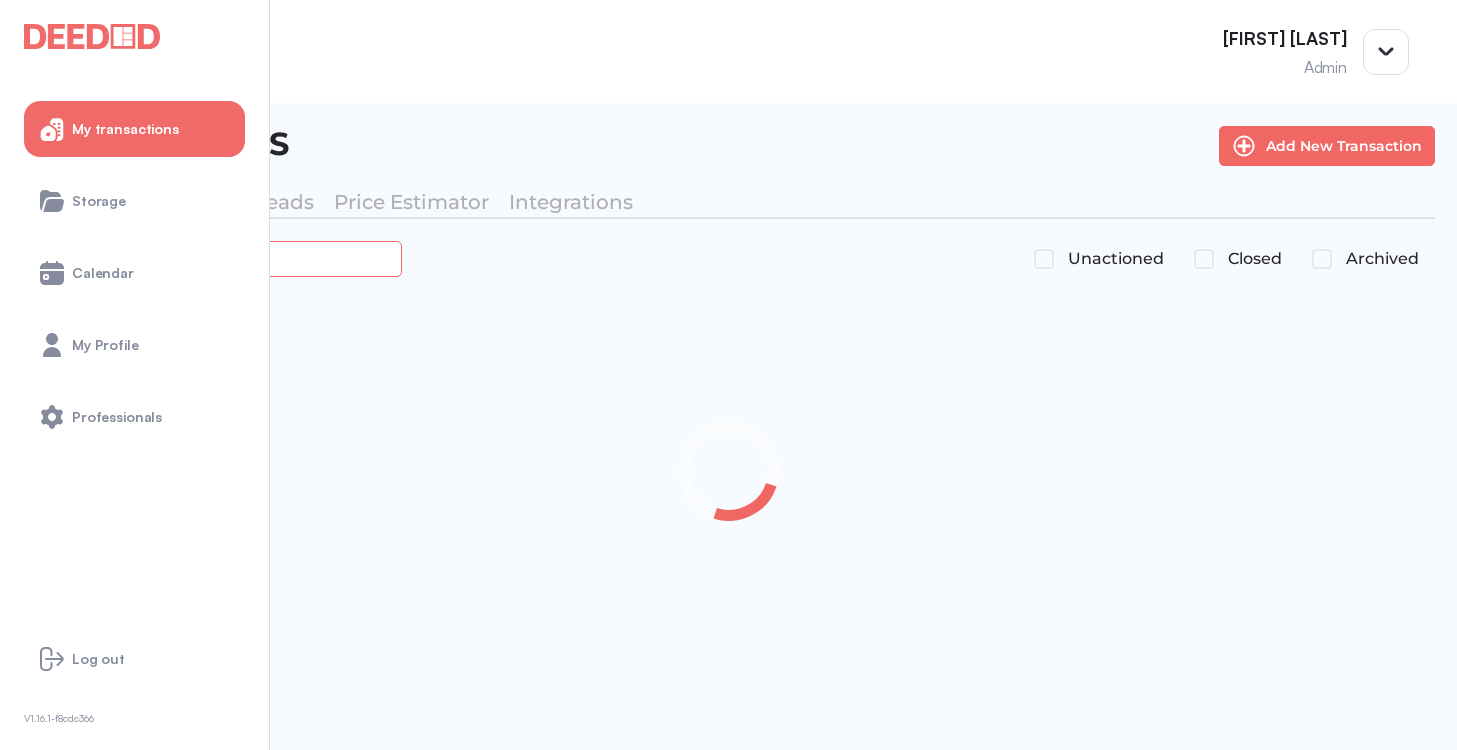 click at bounding box center [224, 258] 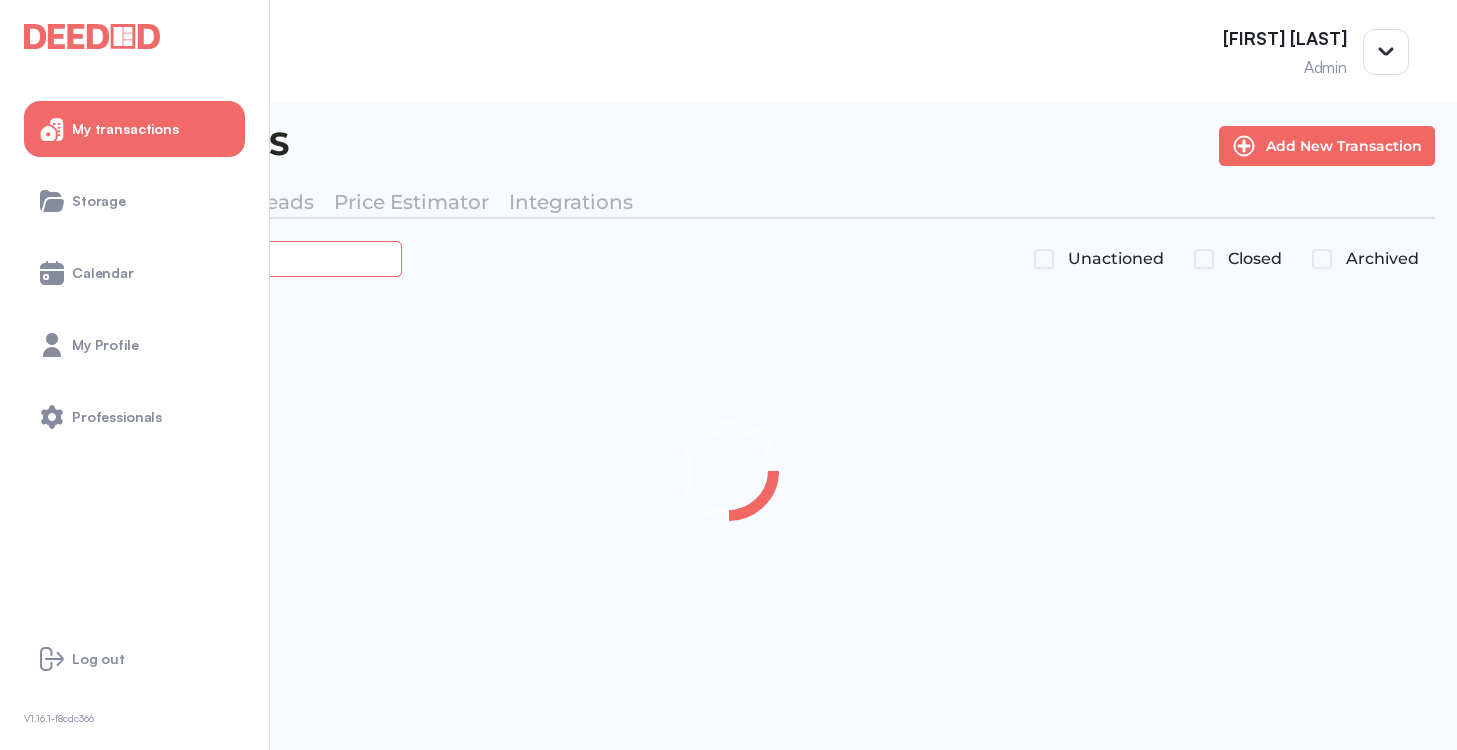 paste on "*******" 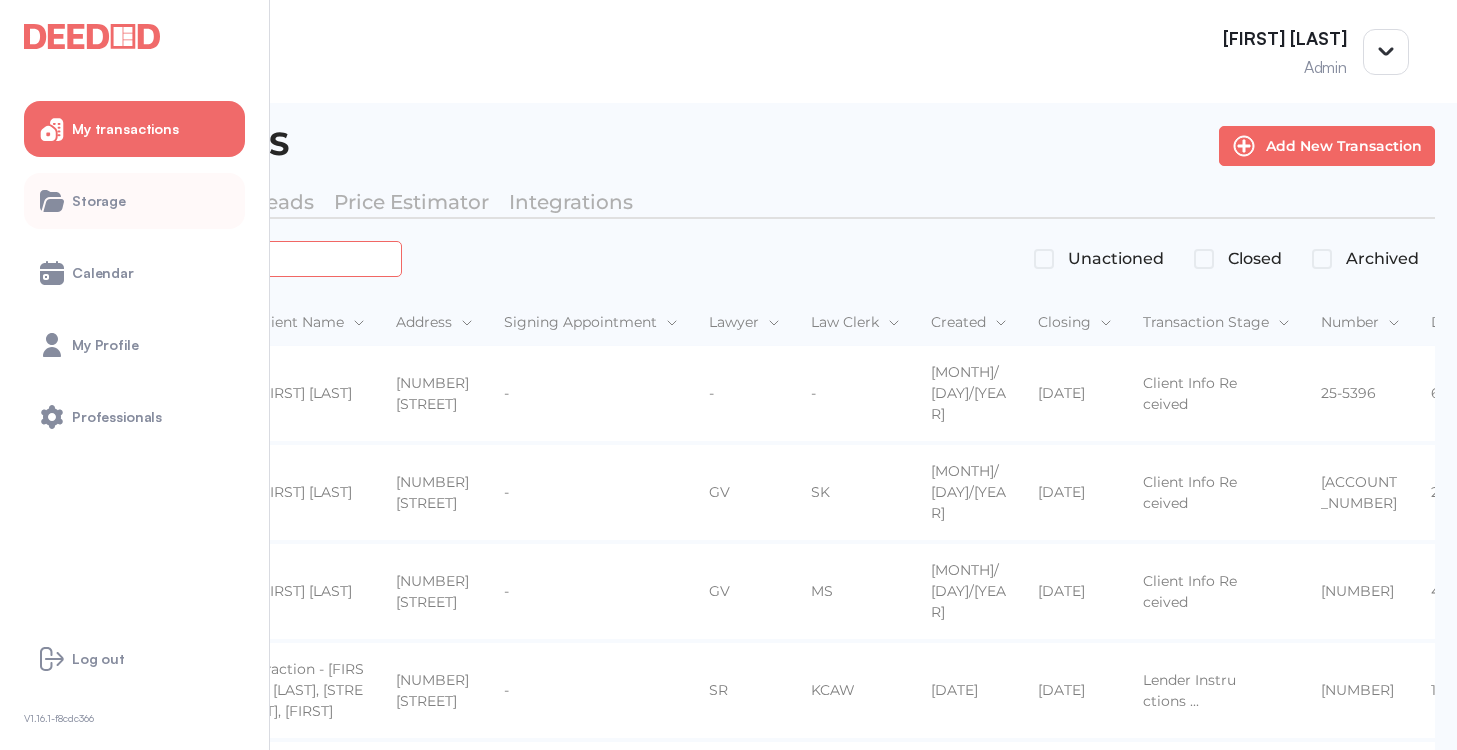 type on "*******" 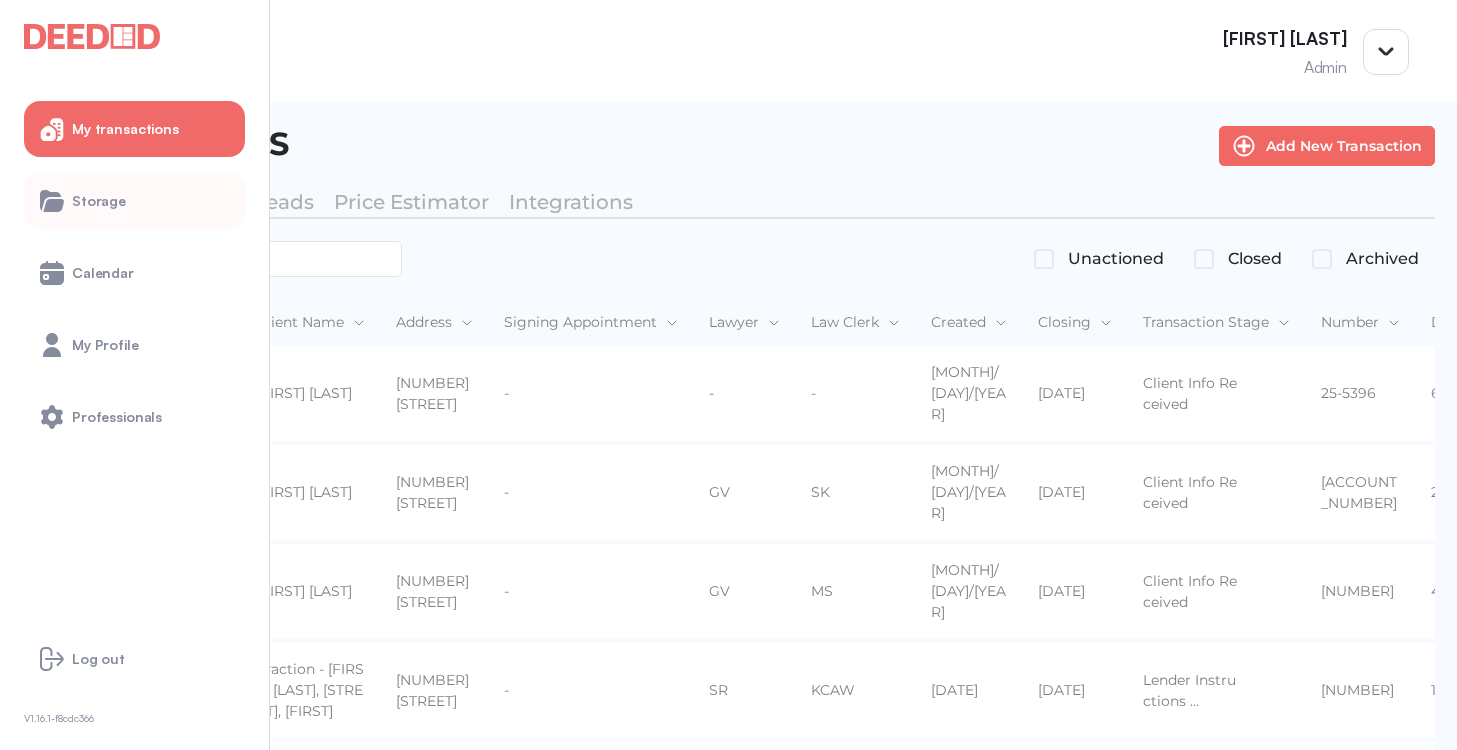 click on "Storage" at bounding box center [134, 201] 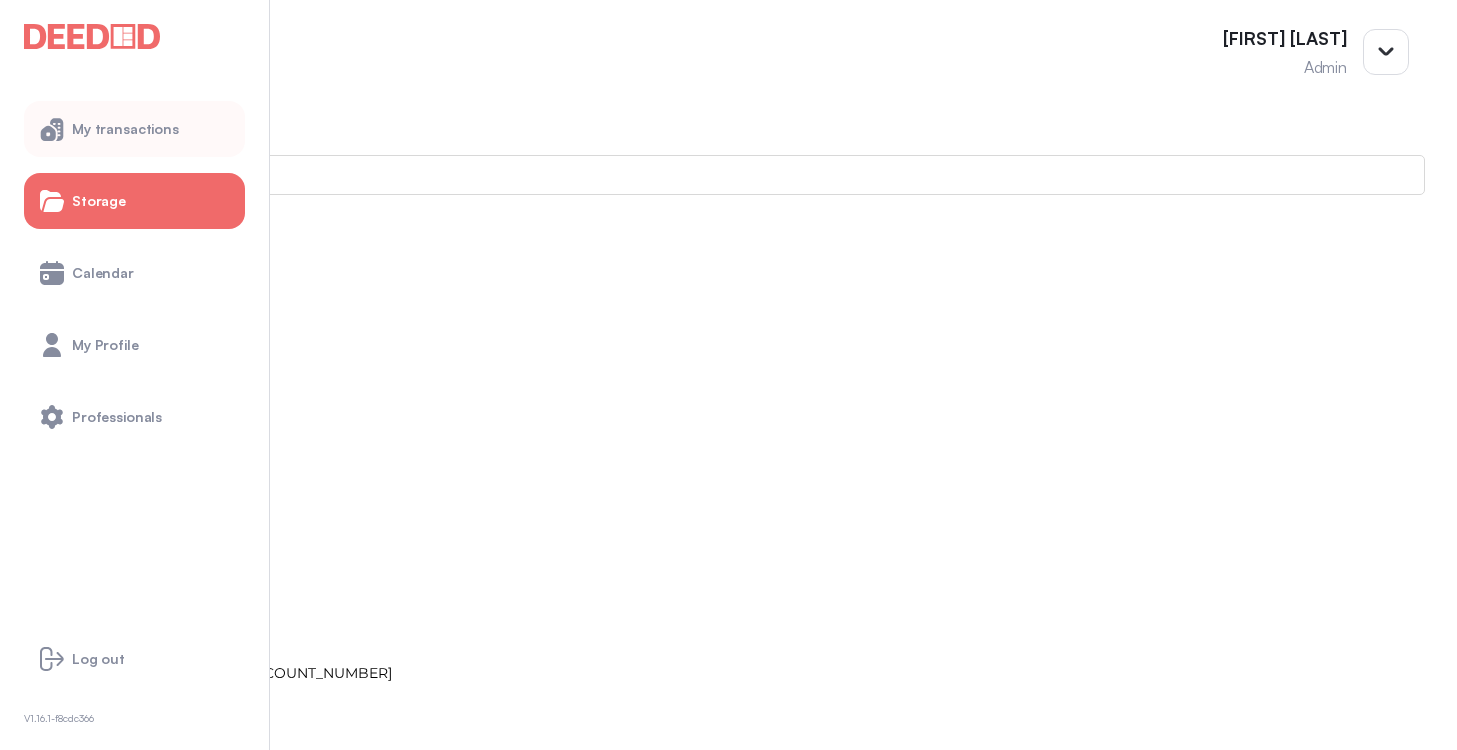 click on "My transactions" at bounding box center (134, 129) 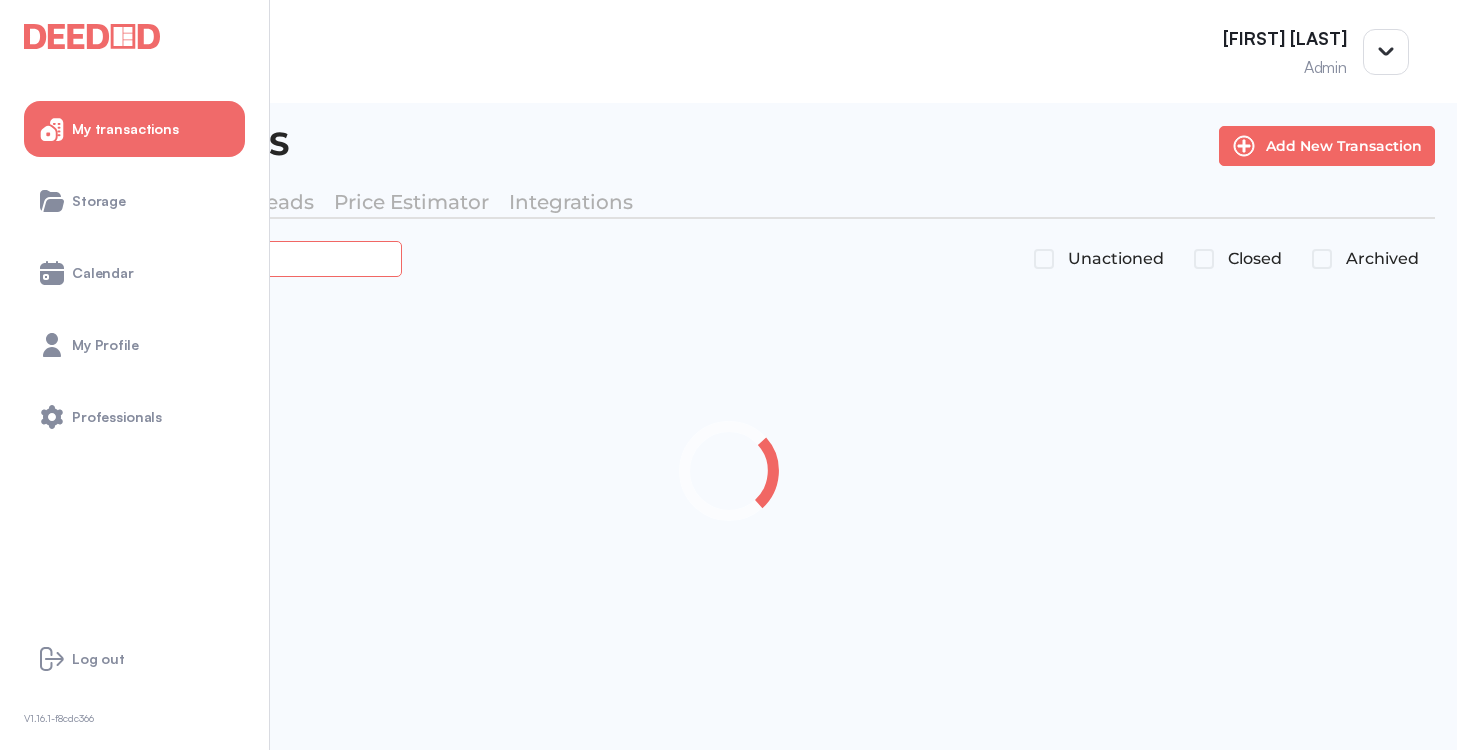 click at bounding box center [224, 258] 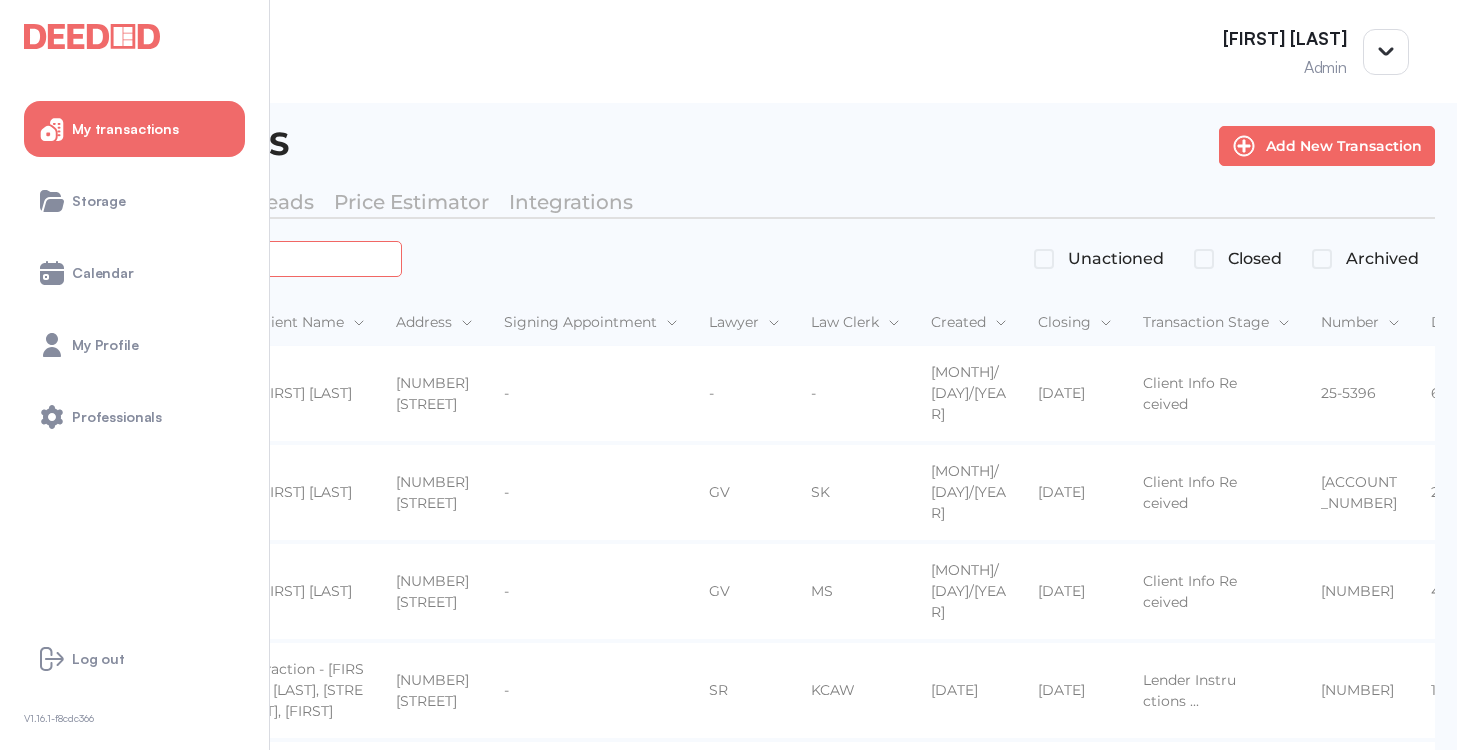 paste on "*******" 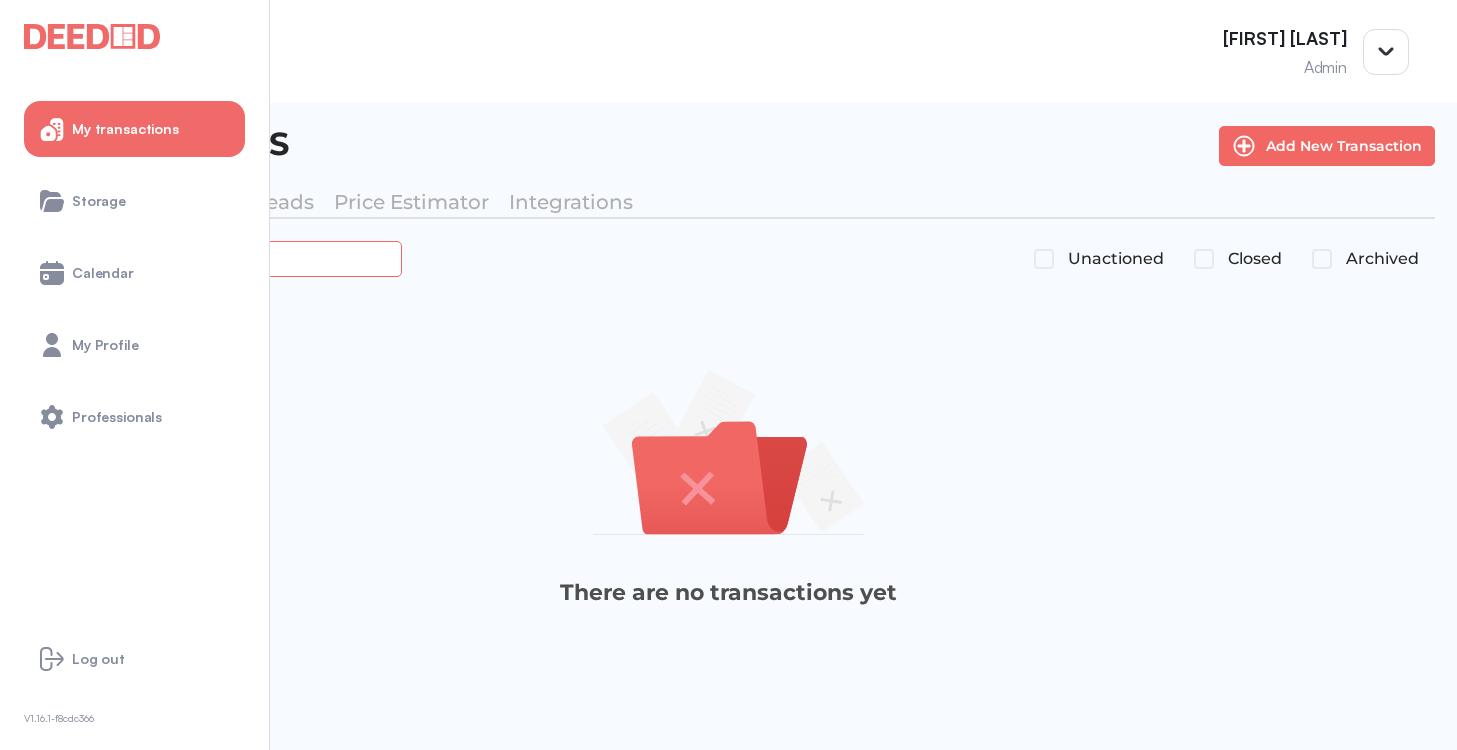 type on "*******" 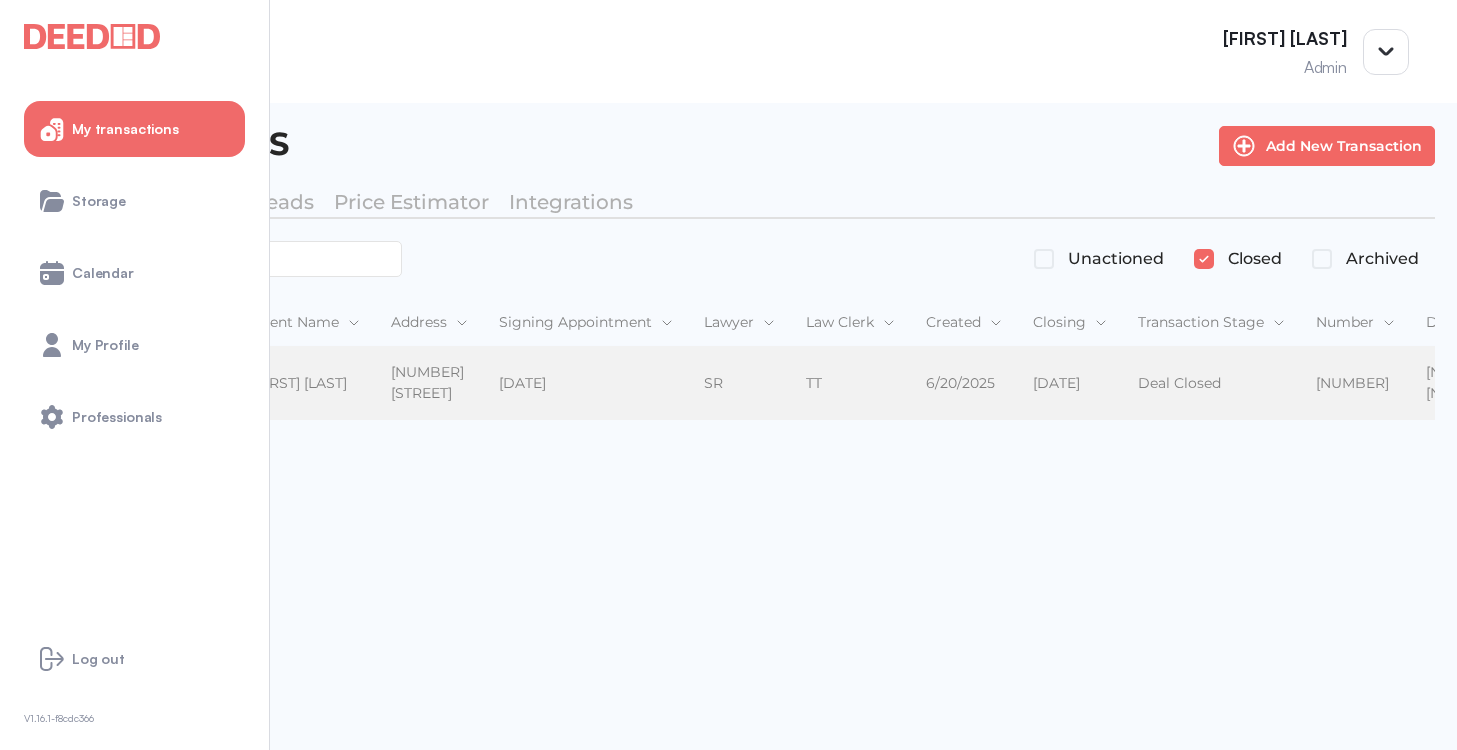 click on "[FIRST] [LAST] [FIRST] [LAST]" at bounding box center (305, 384) 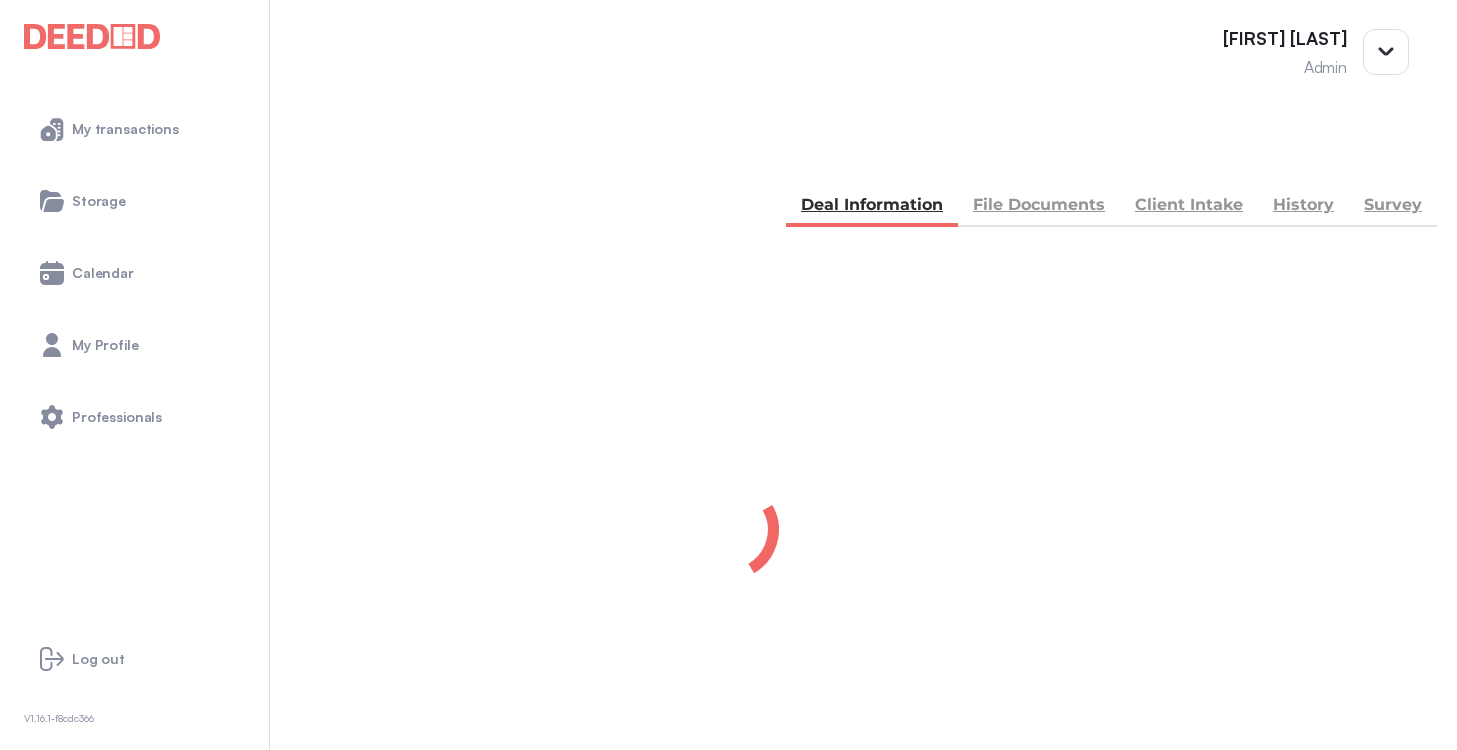 click on "File Documents" at bounding box center (1039, 207) 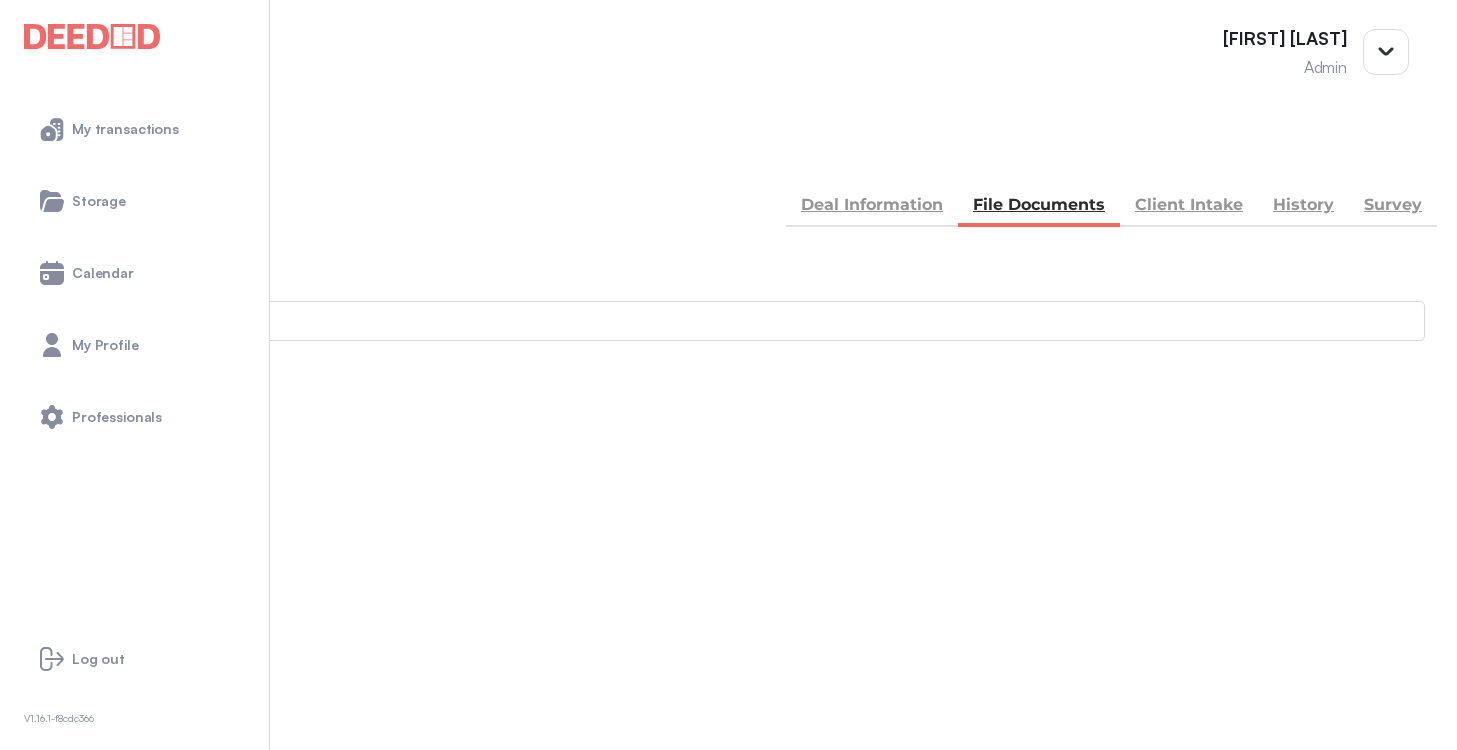 click on "Accounting -- [NUMBER] members - [NUMBER]" at bounding box center (728, 891) 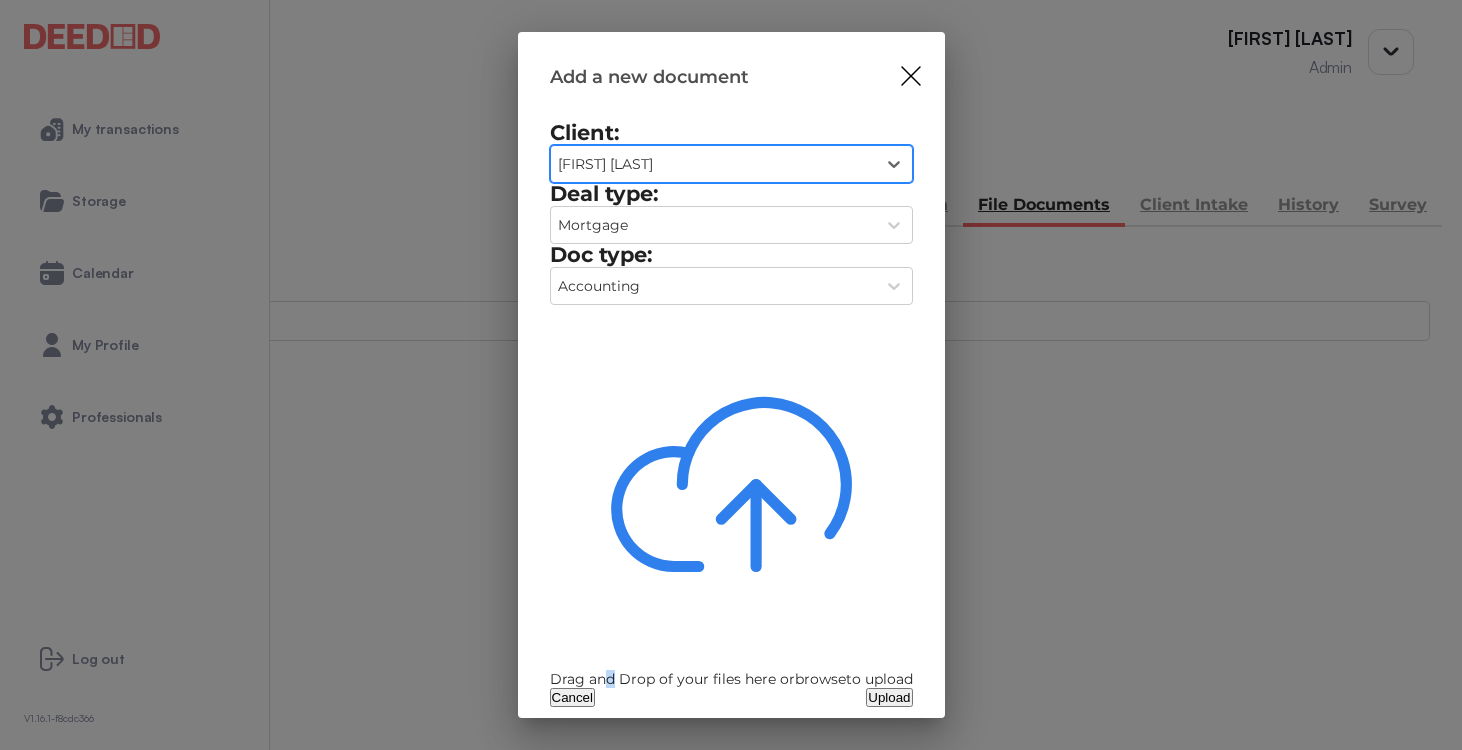 click on "Drag and Drop of your files here or  browse  to upload" at bounding box center [731, 679] 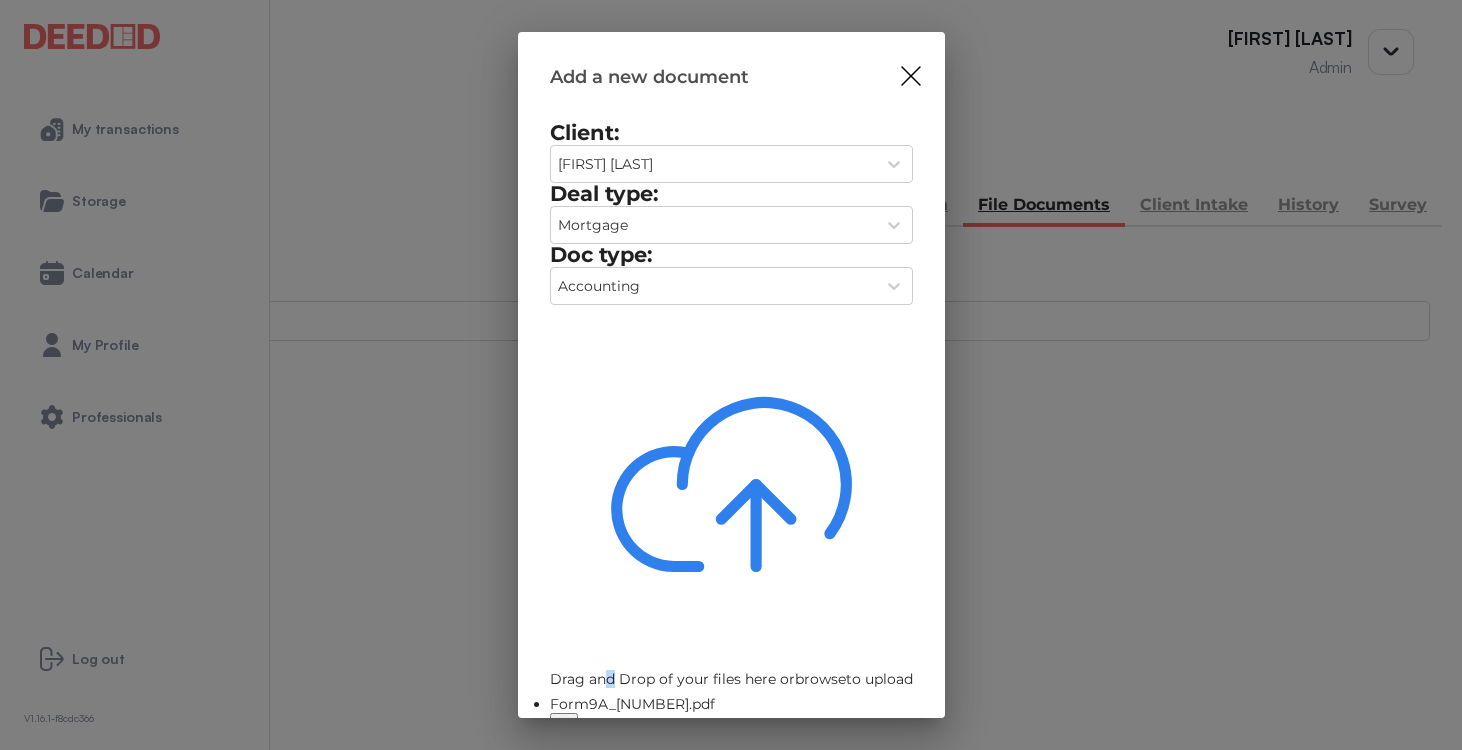 click on "Upload" at bounding box center (889, 753) 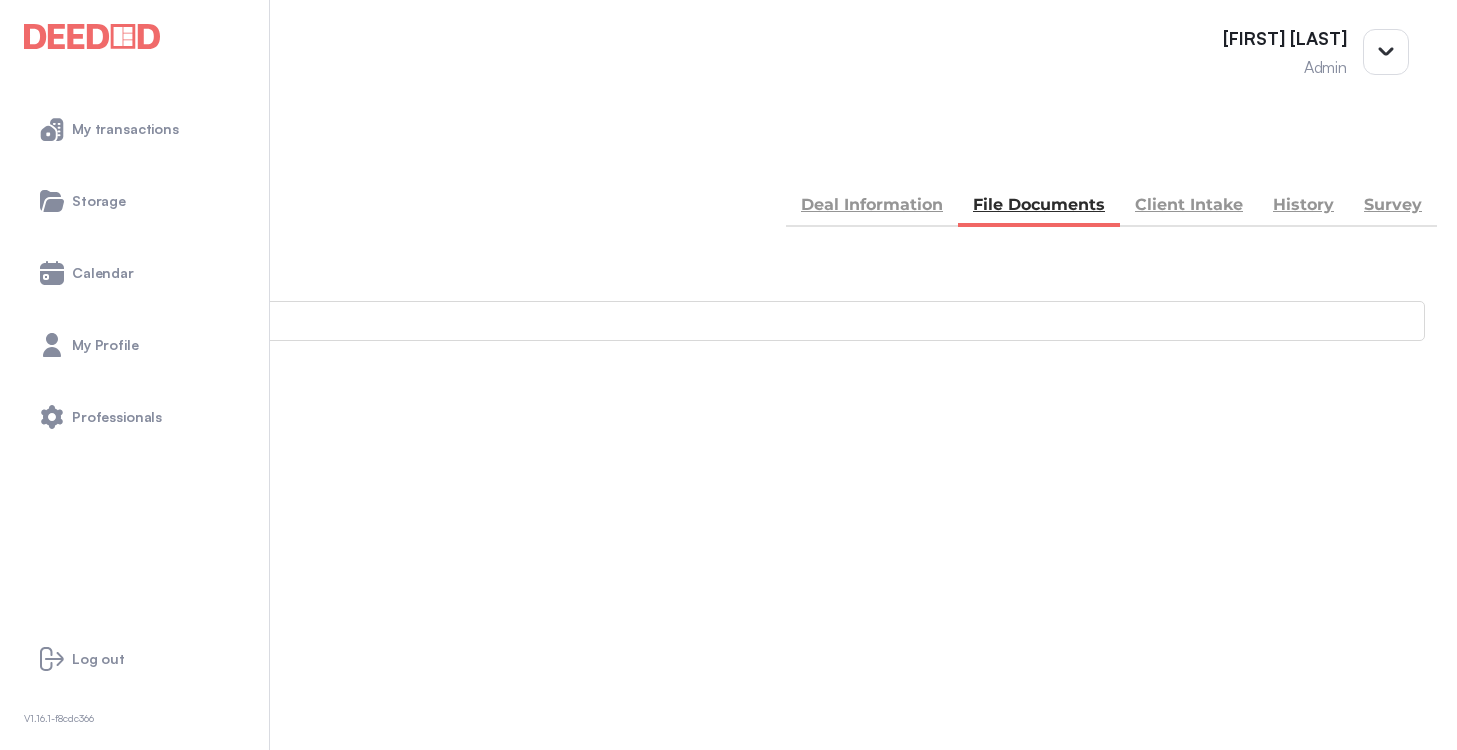 click on "BACK" at bounding box center [70, 155] 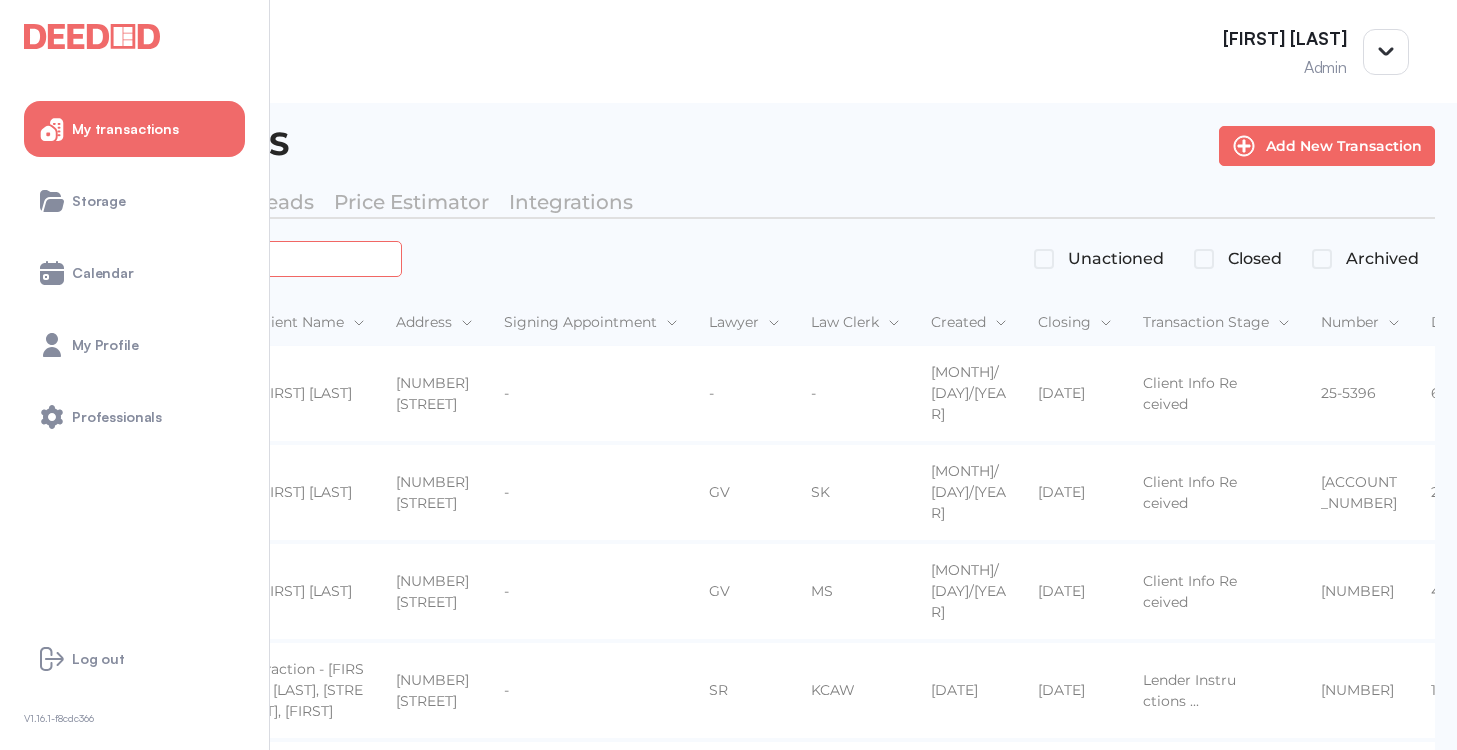 click at bounding box center [224, 258] 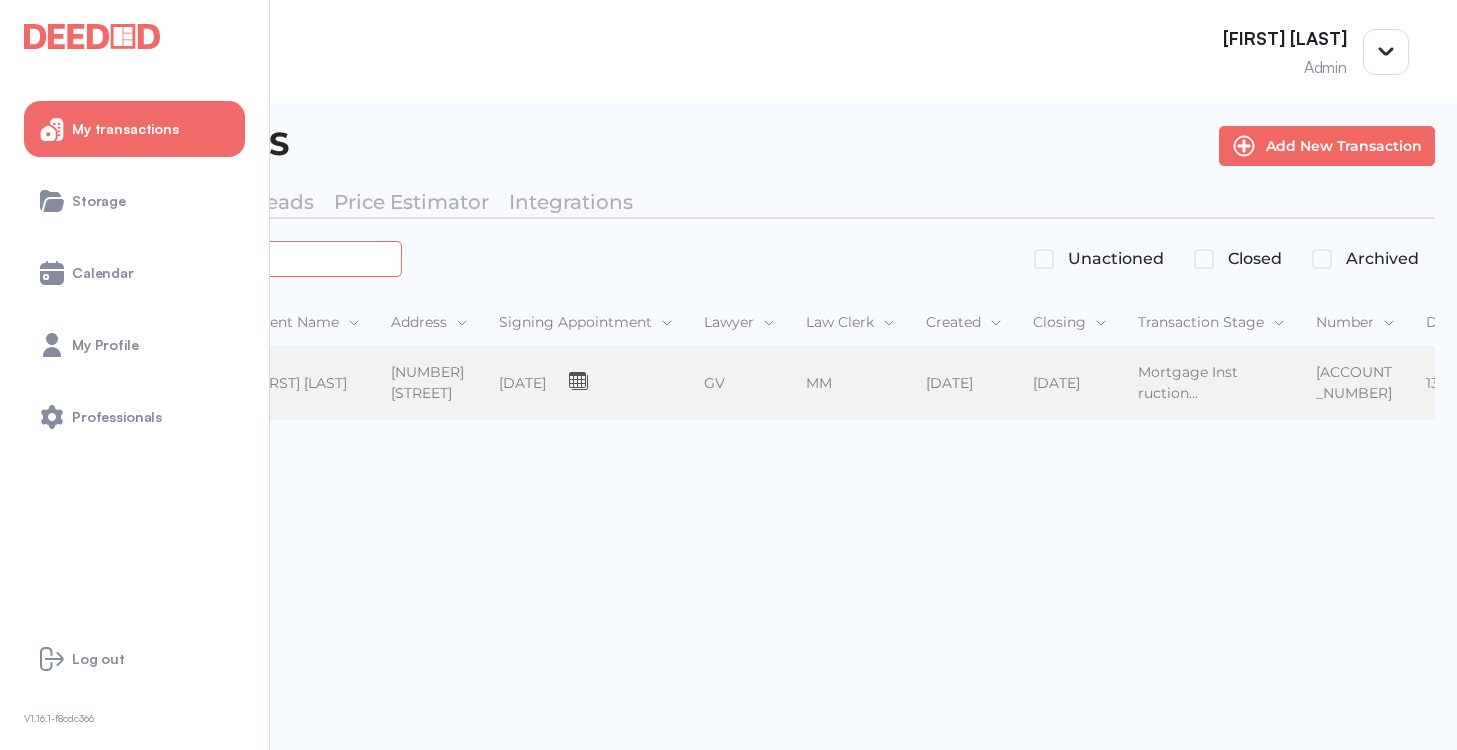 type on "*******" 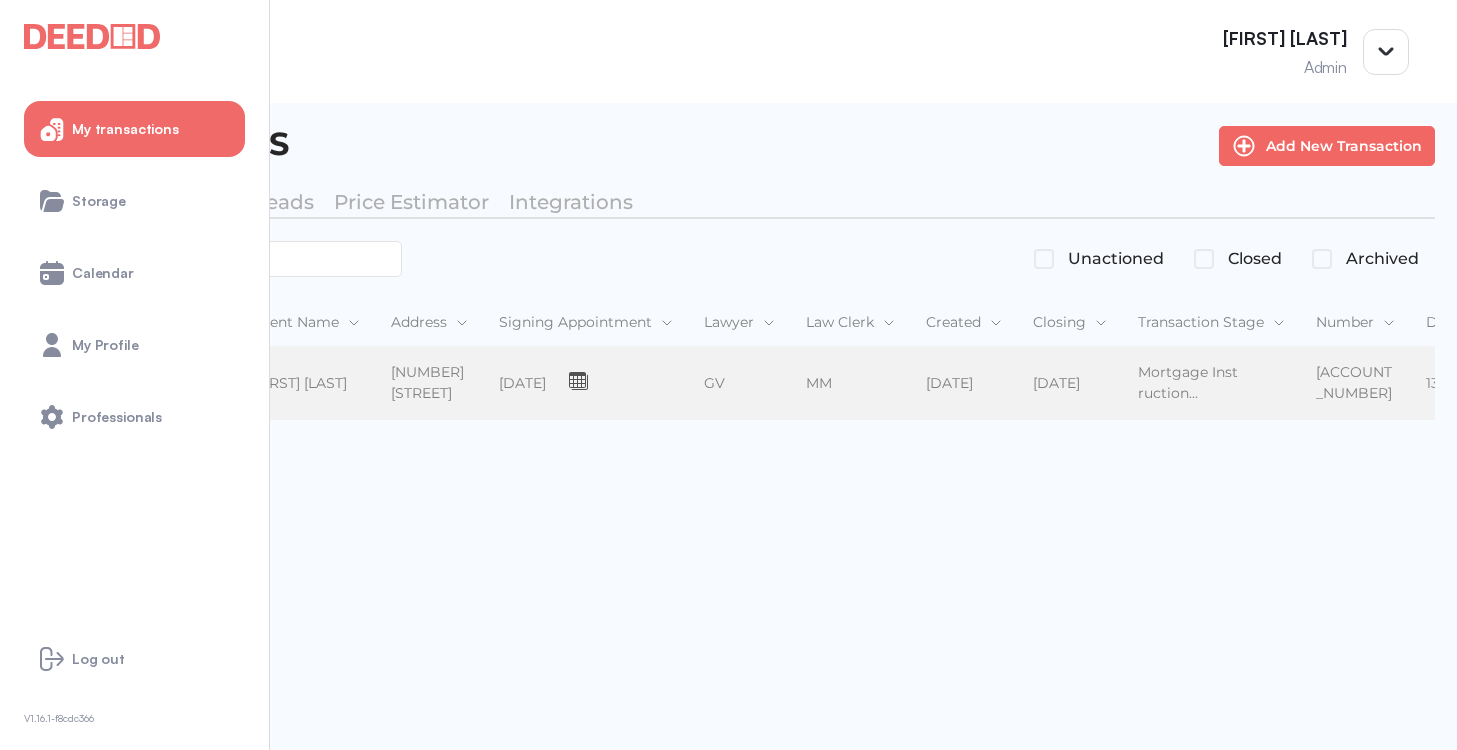 click on "[FIRST] [LAST] [FIRST] [LAST]" at bounding box center [305, 384] 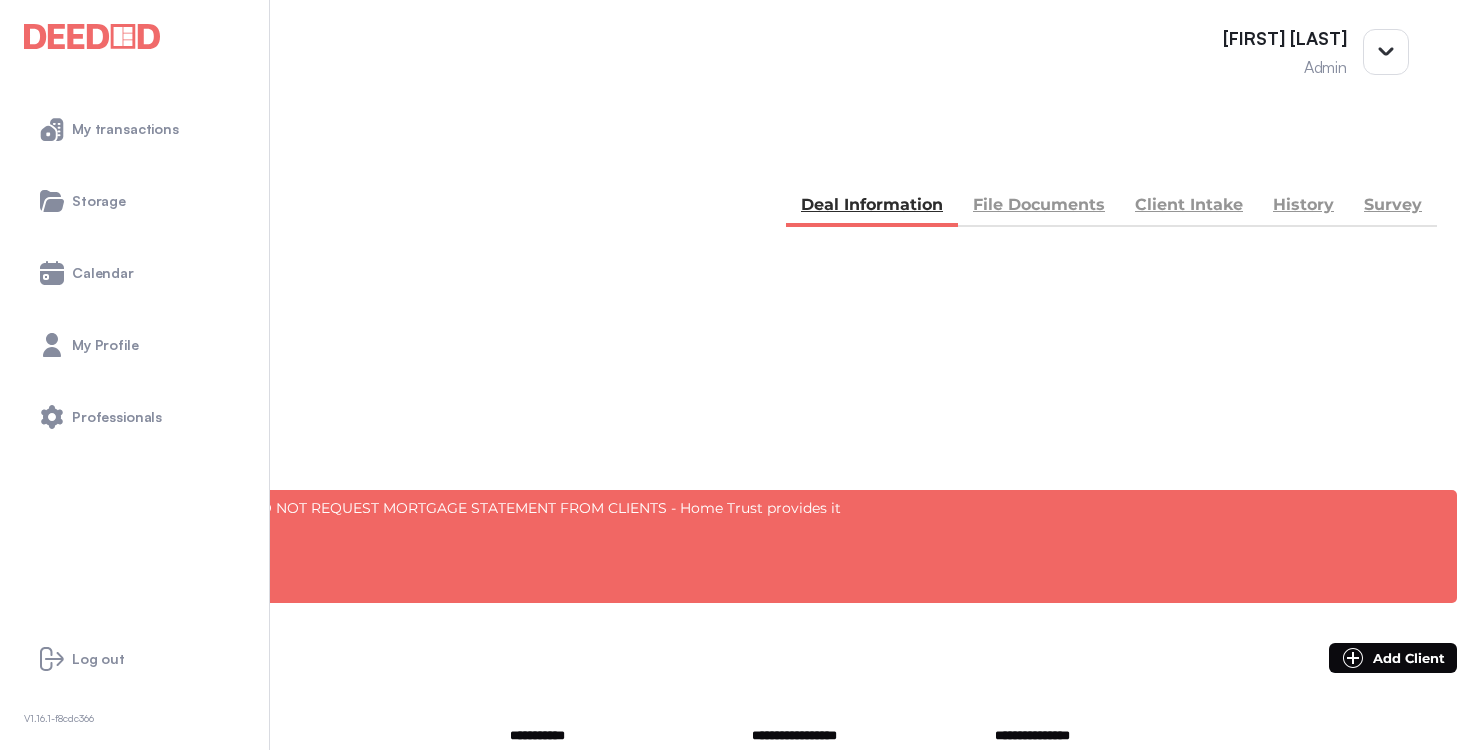 click on "BACK my deals Deal Information File Documents Client Intake History Survey" at bounding box center [728, 185] 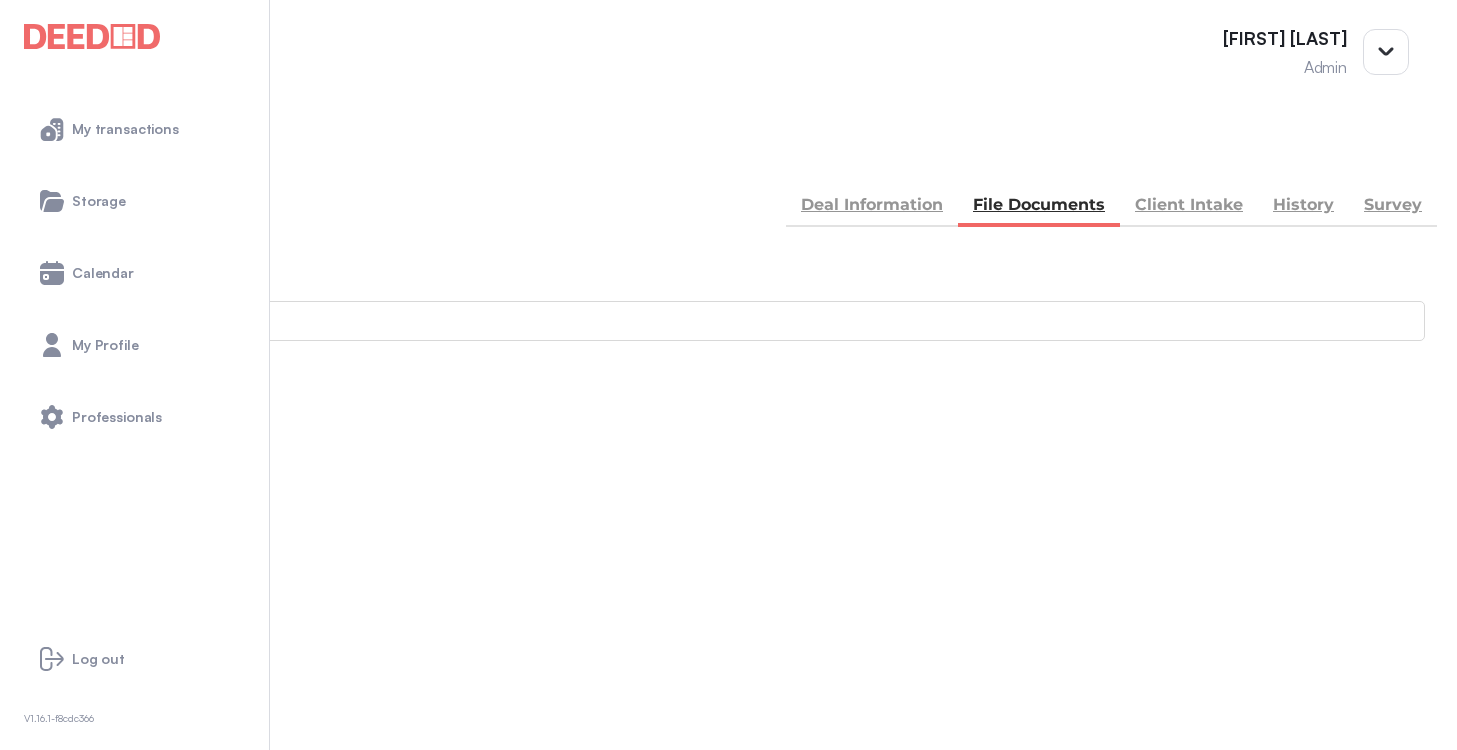 click on "Accounting" at bounding box center (728, 846) 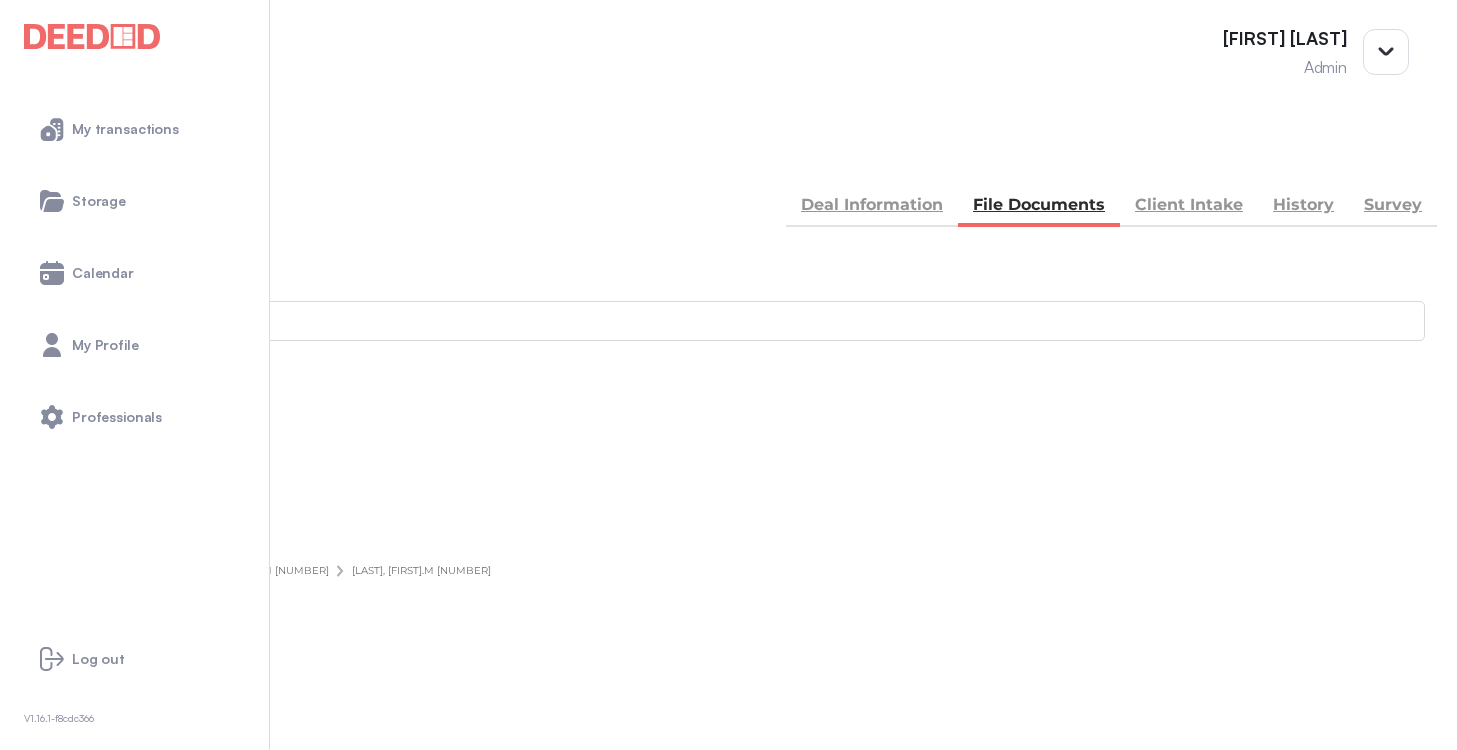 click on "Accounting" at bounding box center (41, 942) 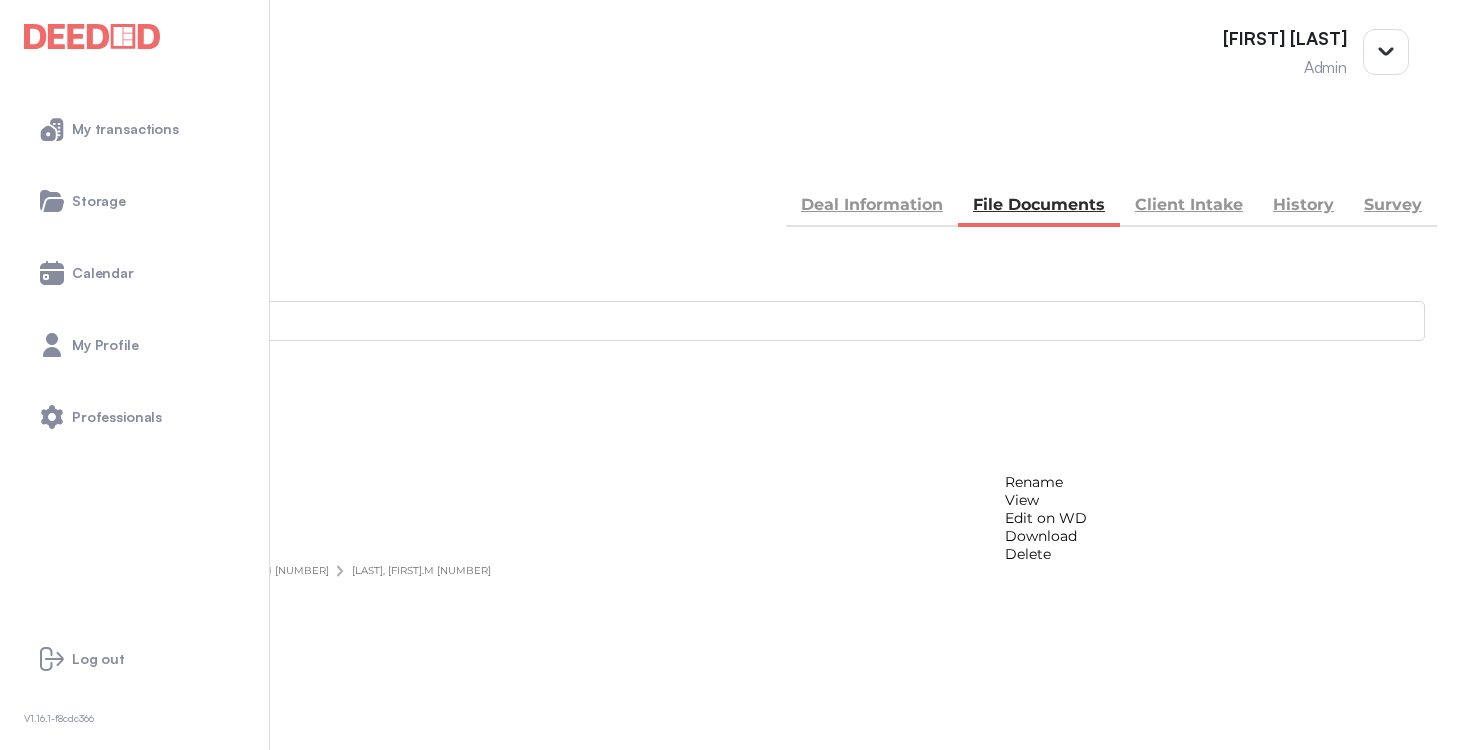 click on "View" at bounding box center (1046, 500) 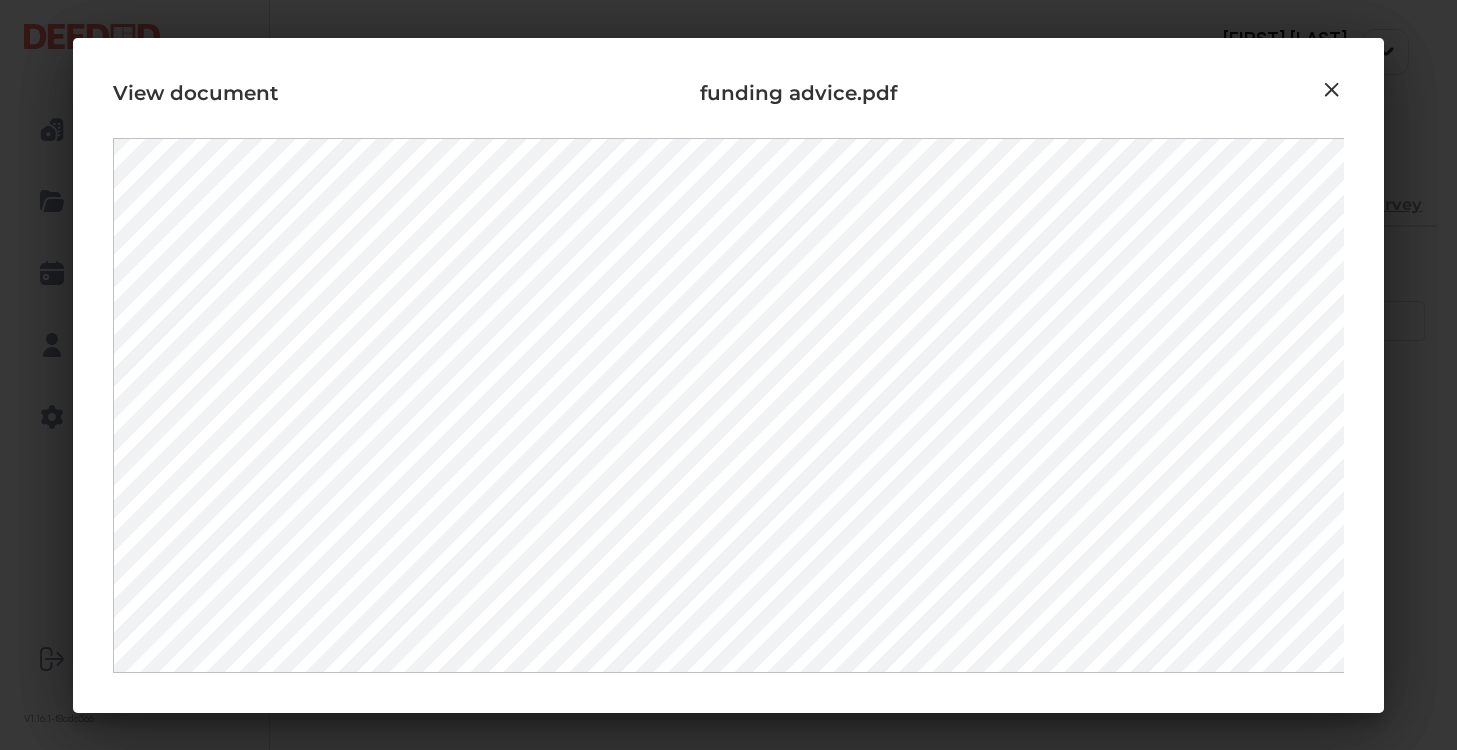 click at bounding box center [1332, 90] 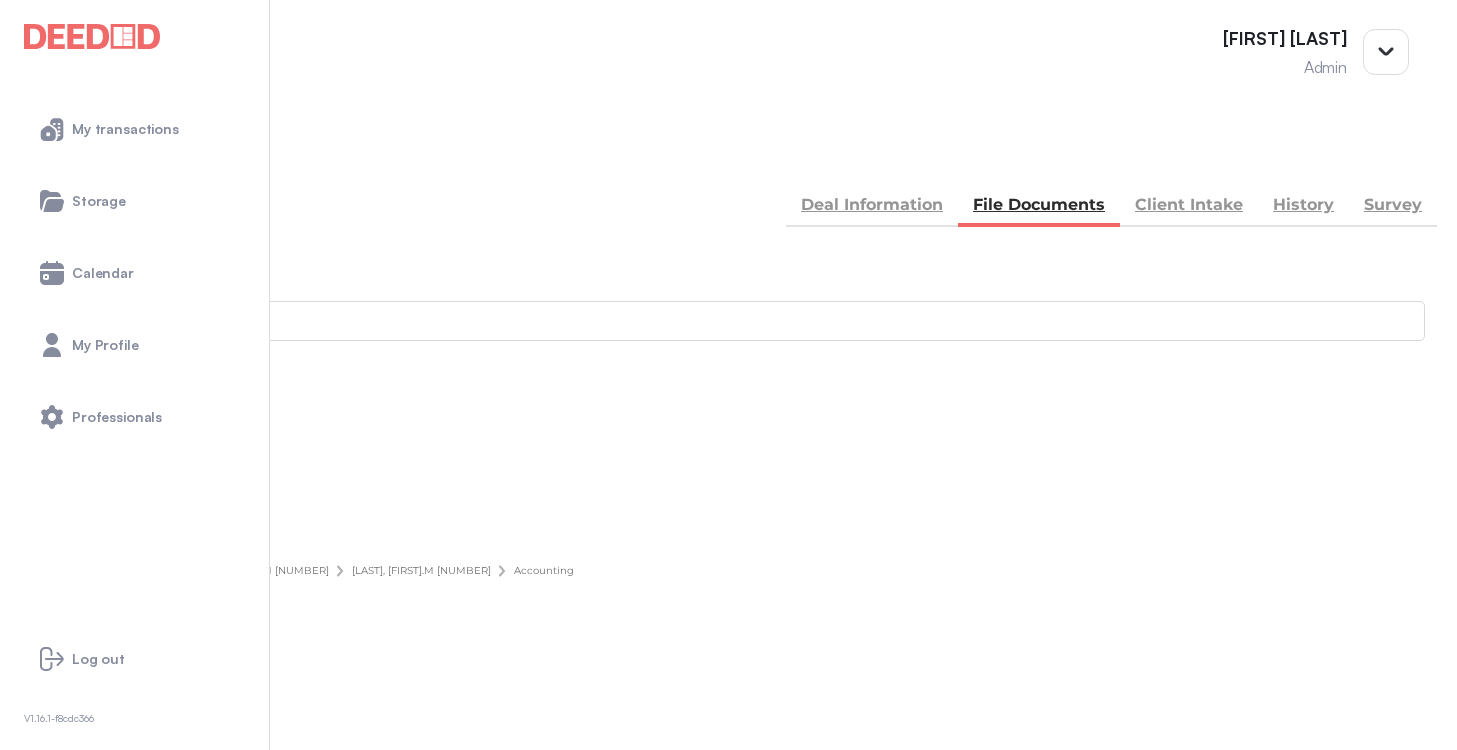 click on "BACK" at bounding box center (90, 155) 